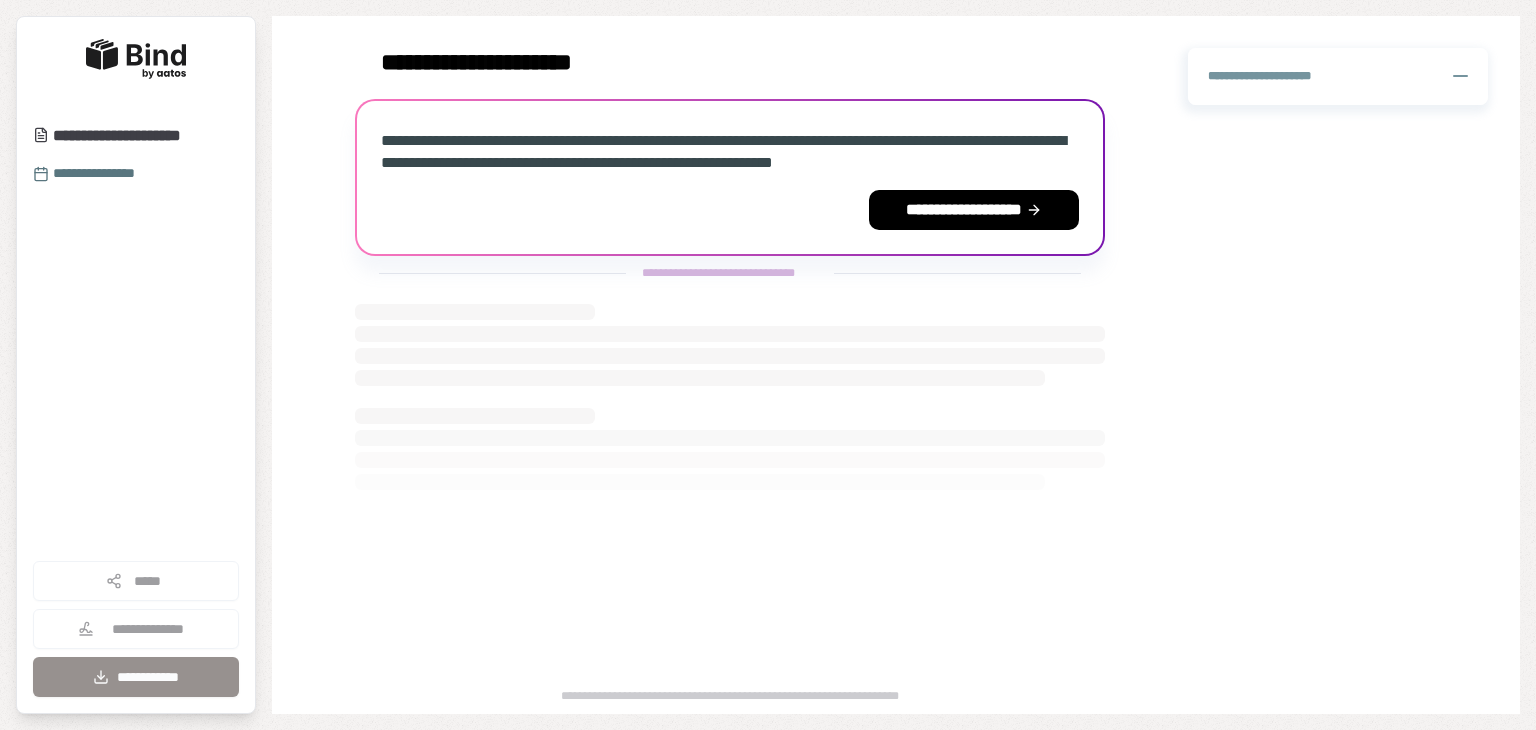 scroll, scrollTop: 0, scrollLeft: 0, axis: both 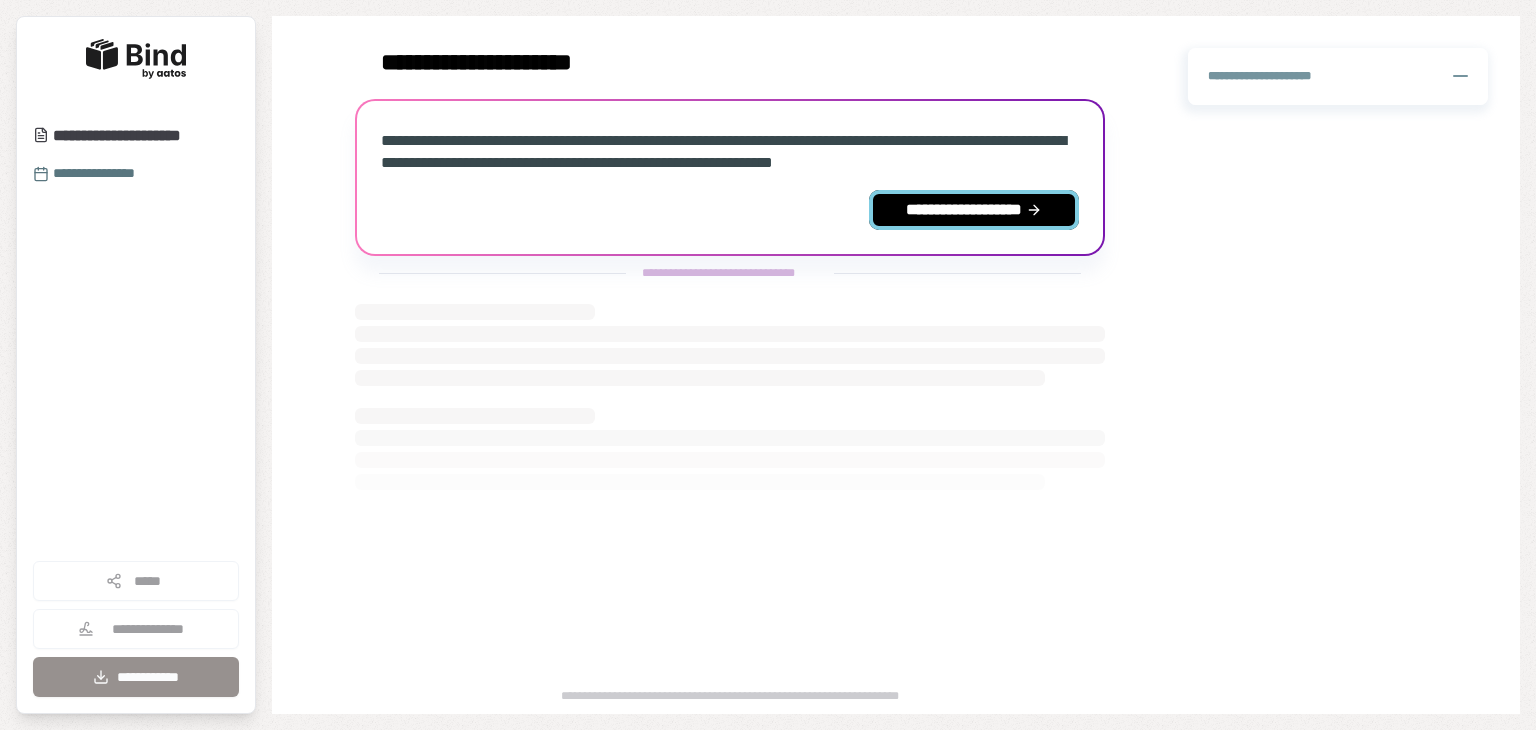 click on "**********" at bounding box center [974, 210] 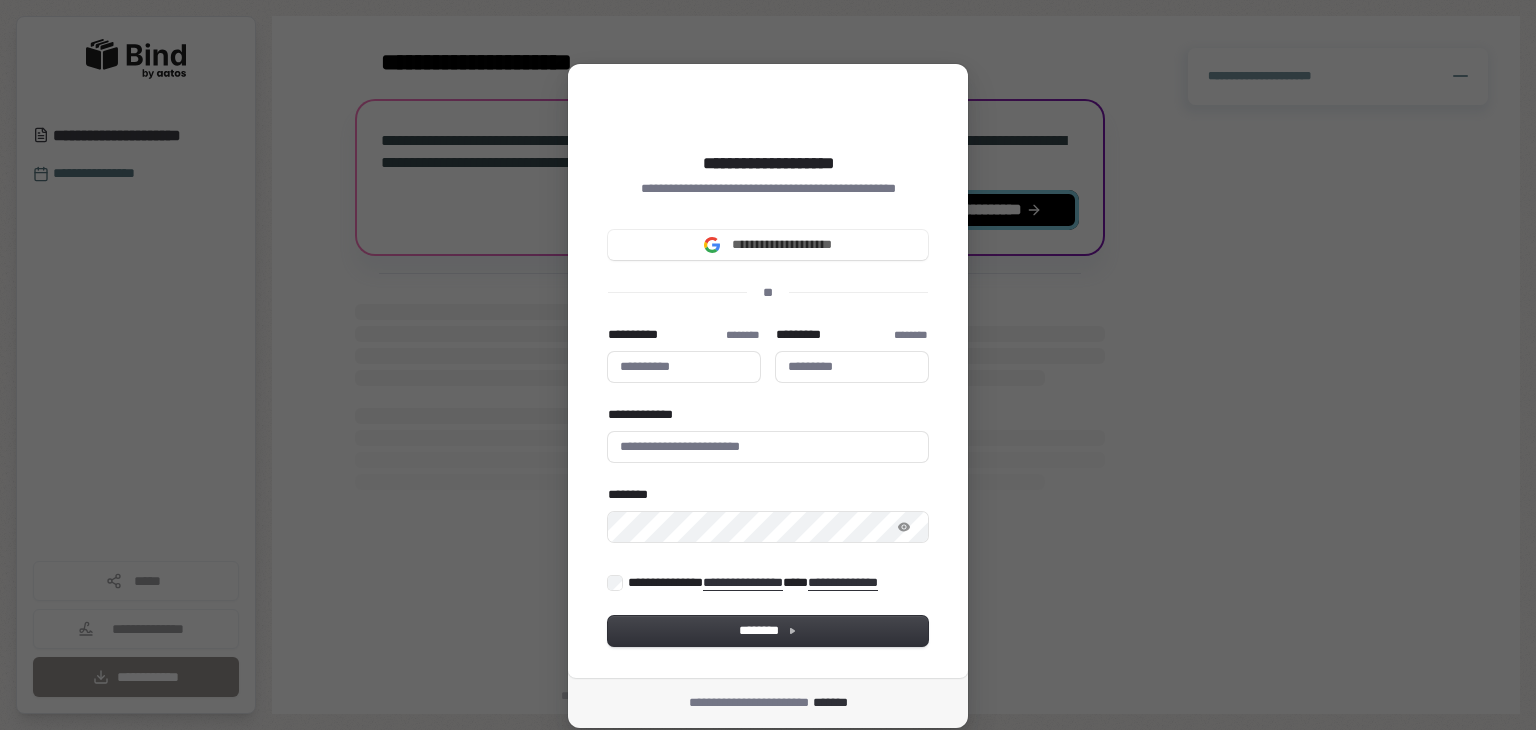 type 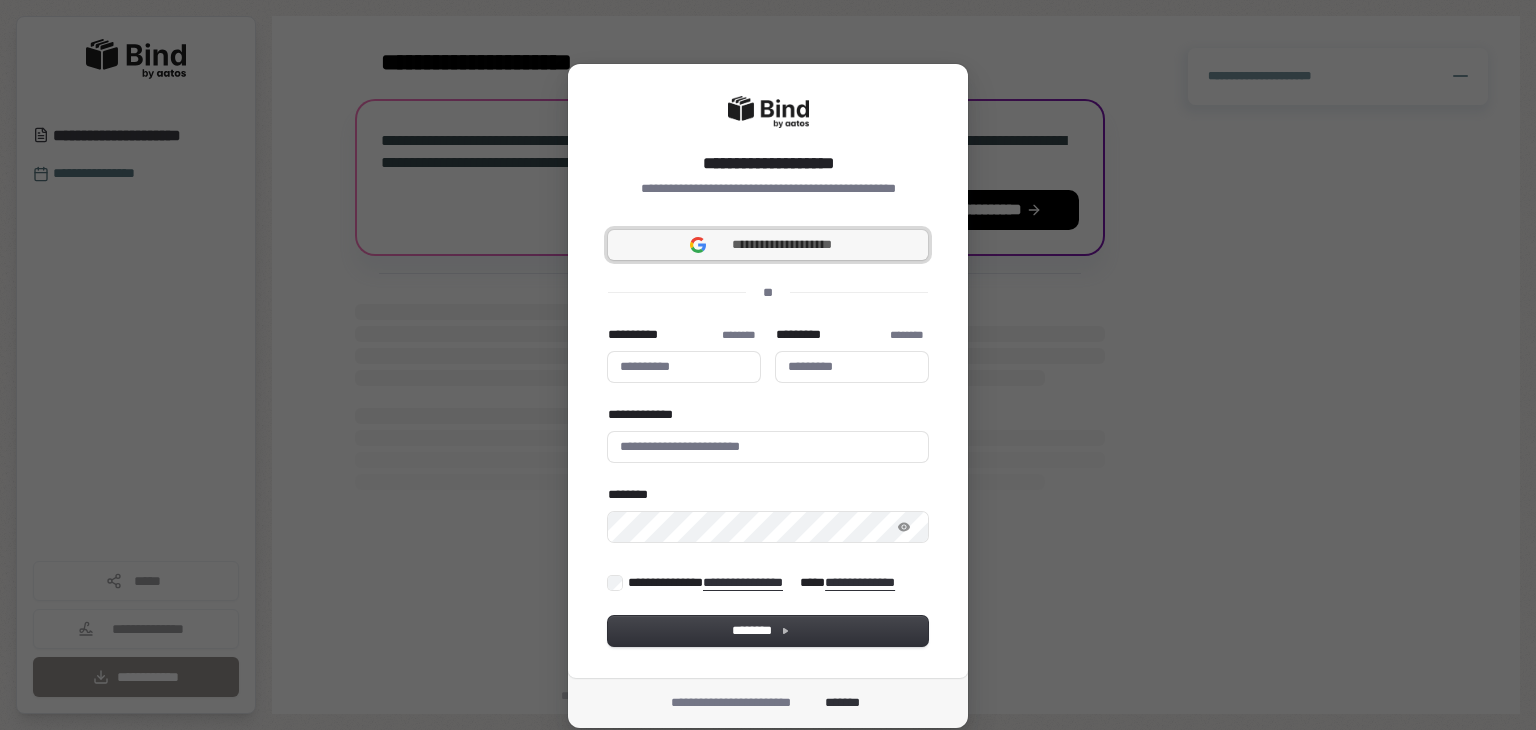 click on "**********" at bounding box center [782, 245] 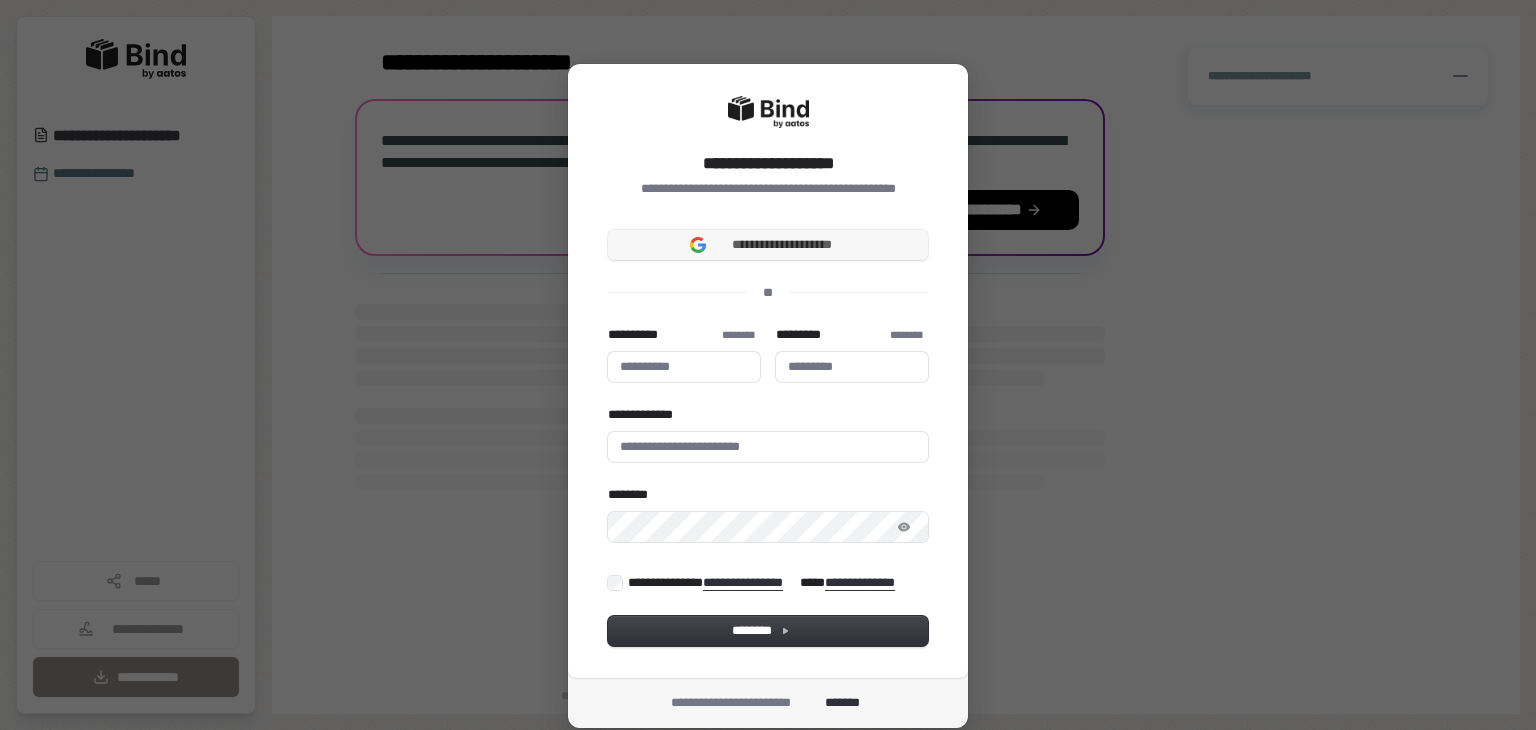 type 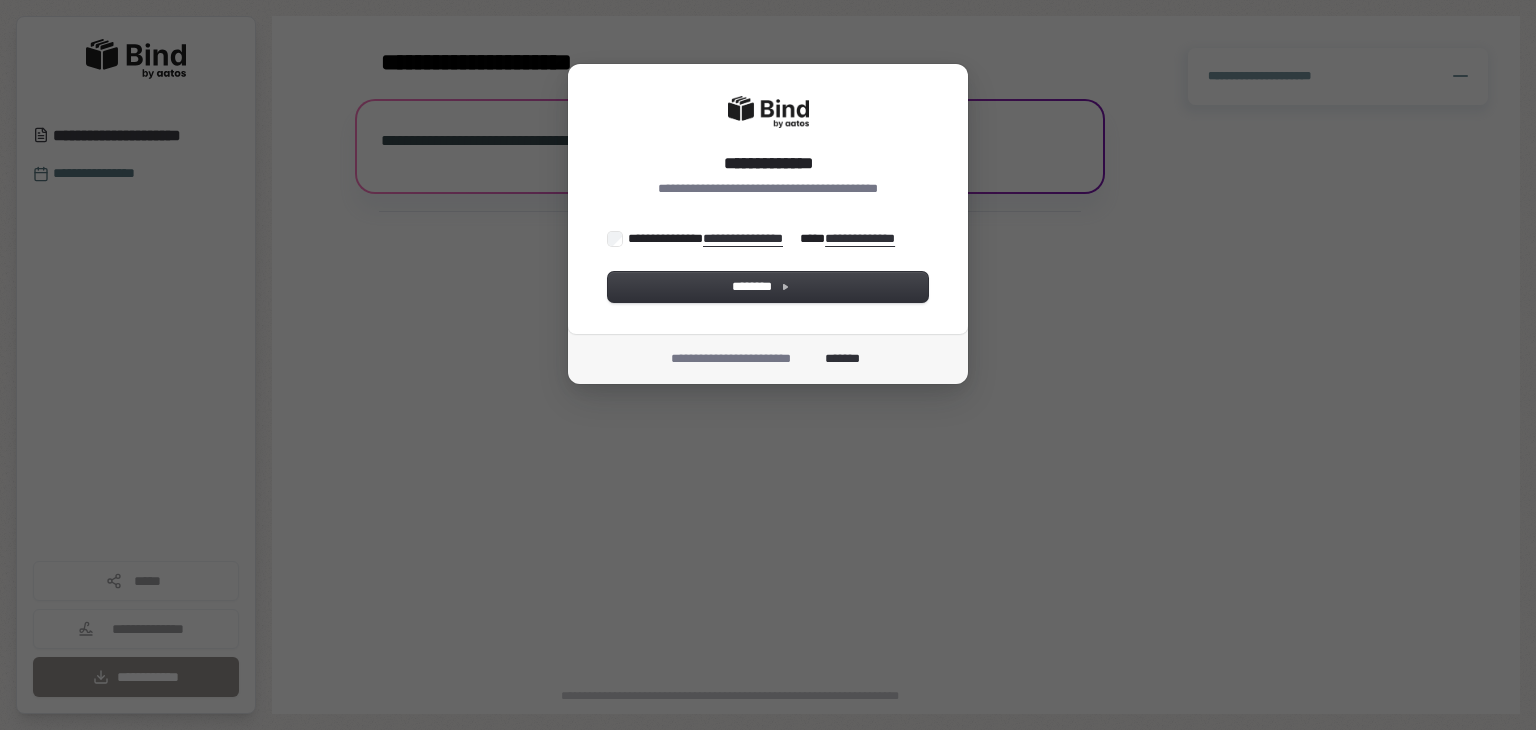 scroll, scrollTop: 0, scrollLeft: 0, axis: both 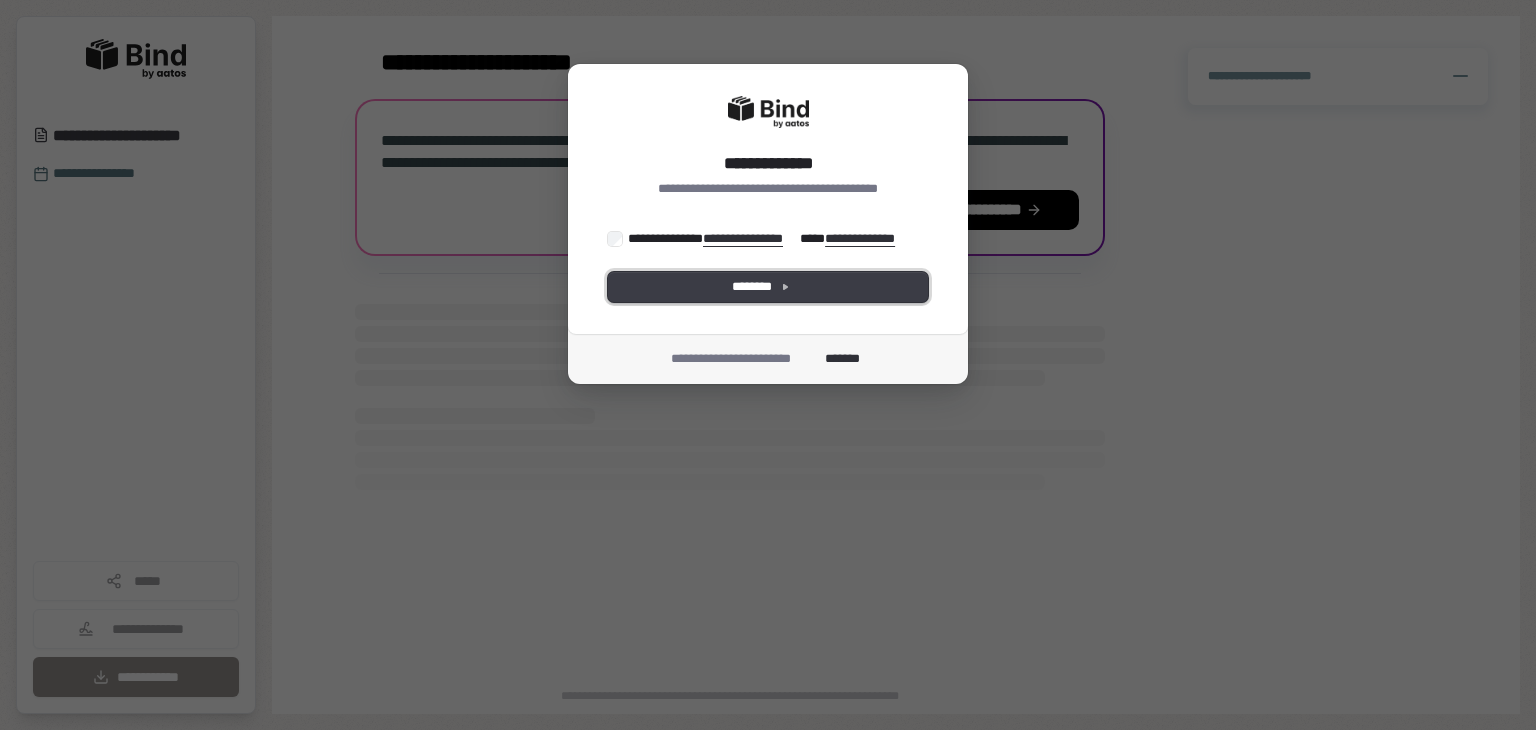 click on "********" at bounding box center (768, 287) 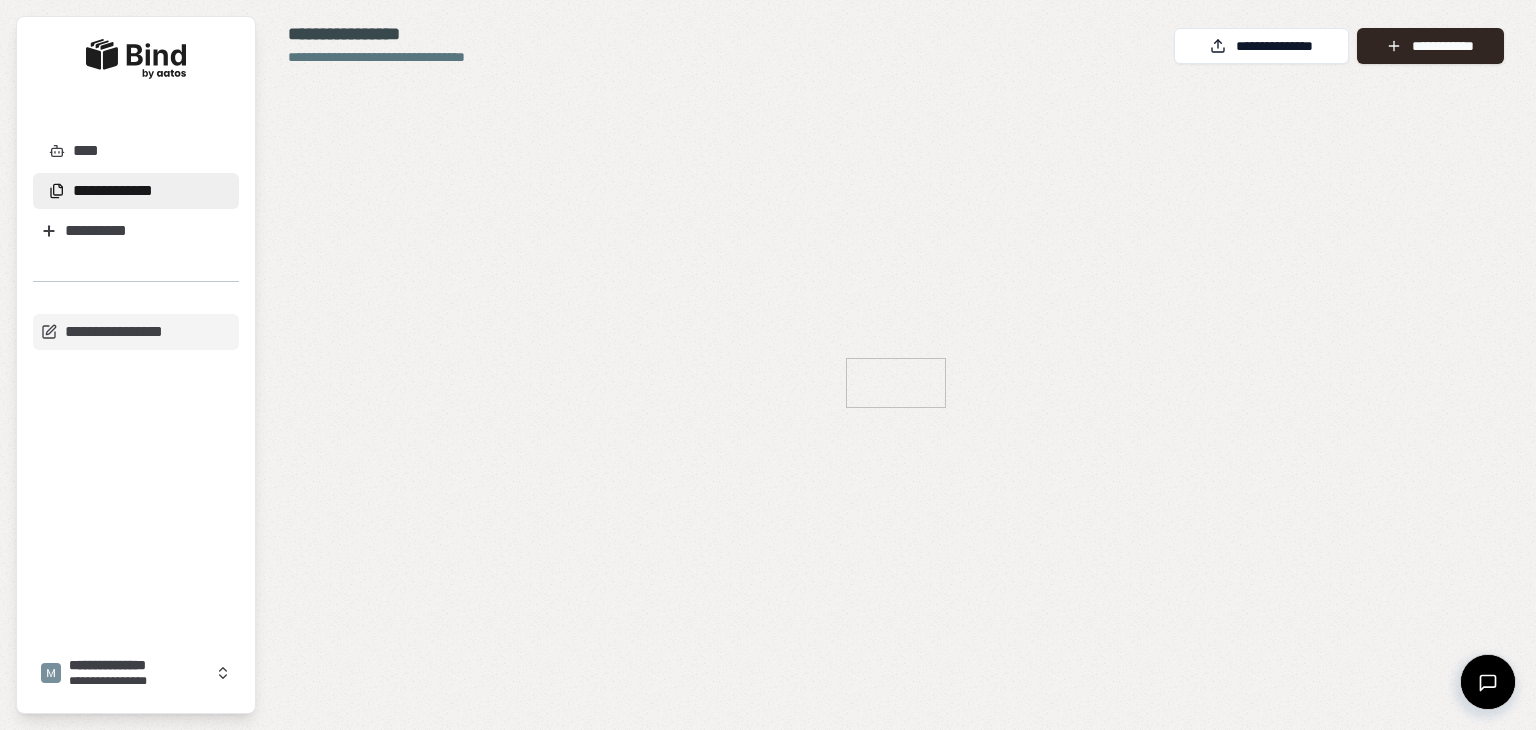 scroll, scrollTop: 0, scrollLeft: 0, axis: both 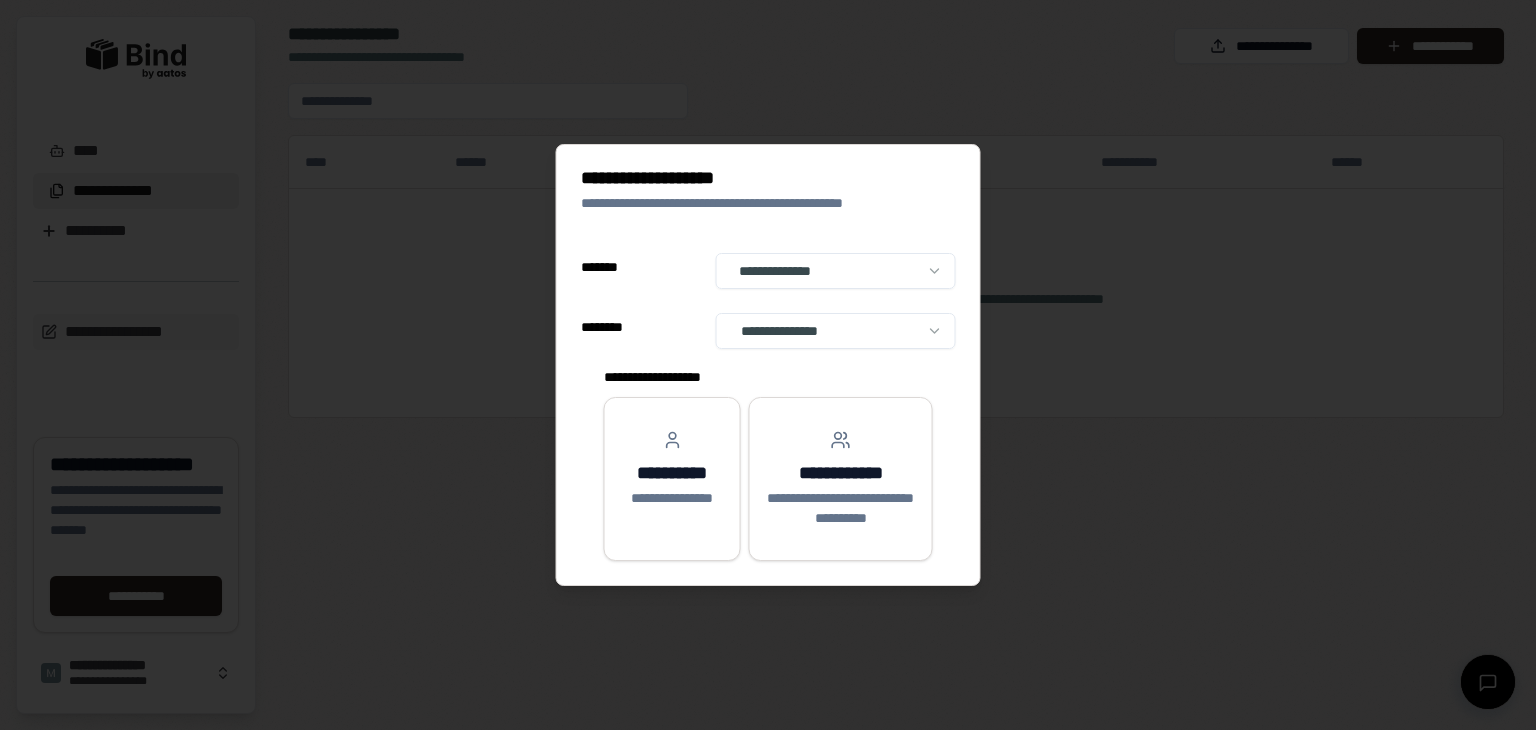 select on "**" 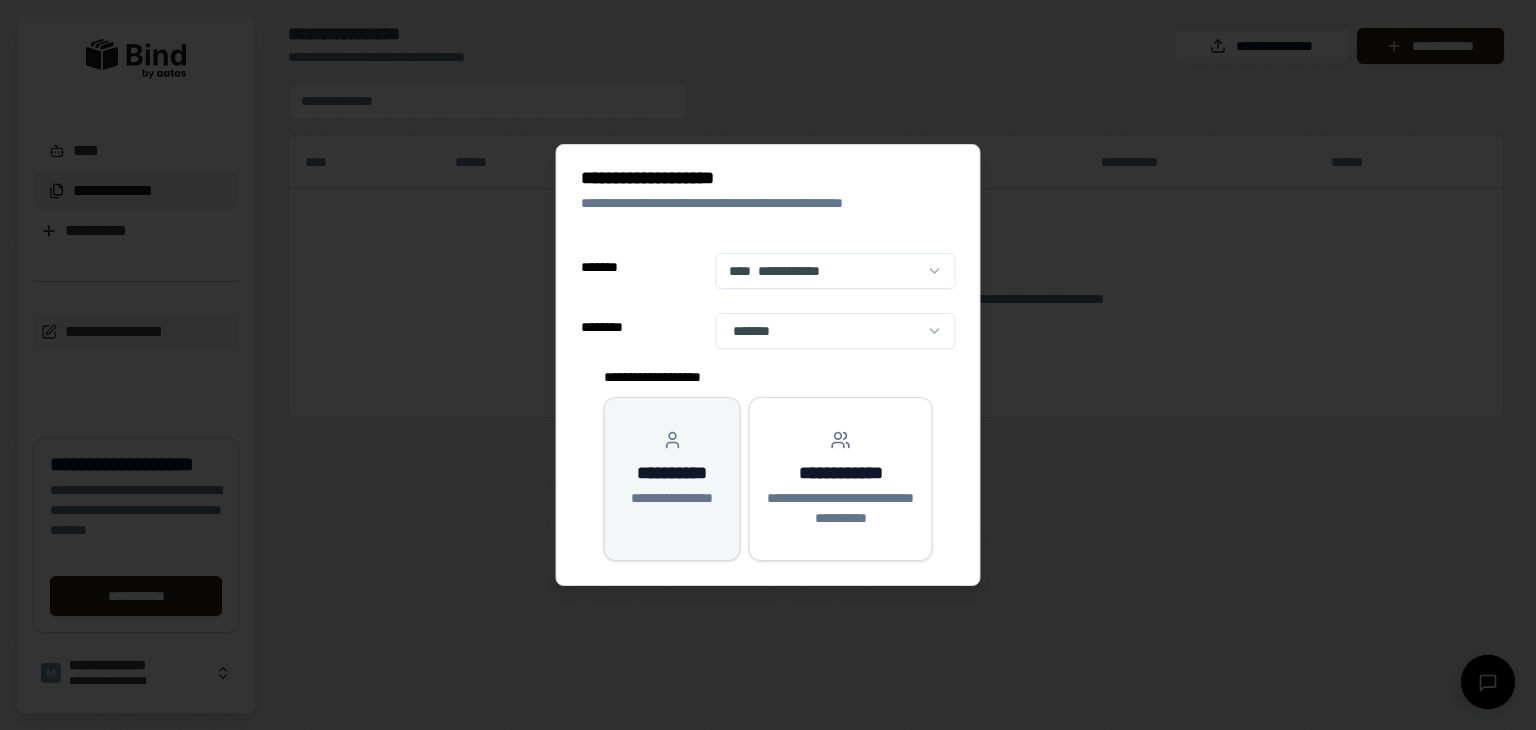 click on "**********" at bounding box center (672, 469) 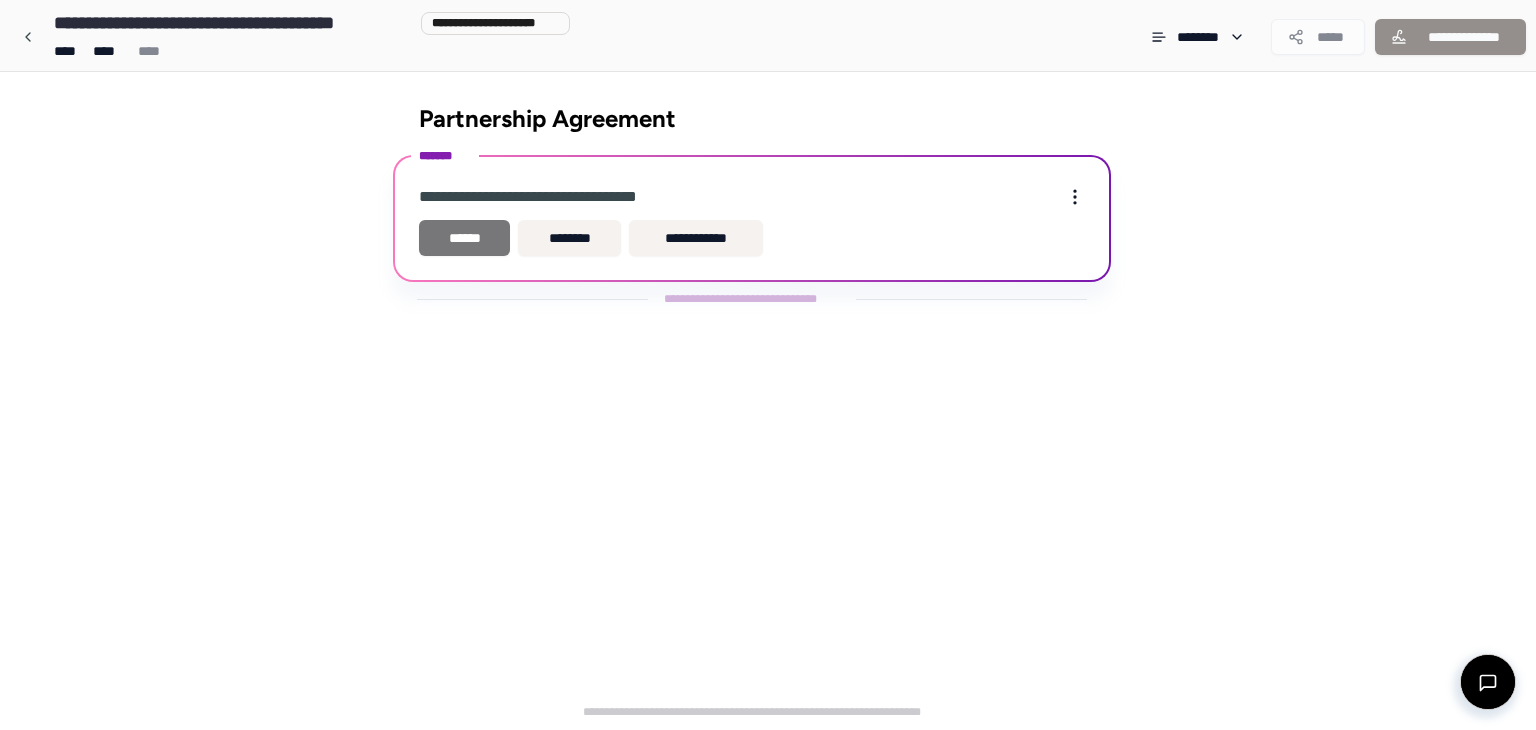 click on "******" at bounding box center [464, 238] 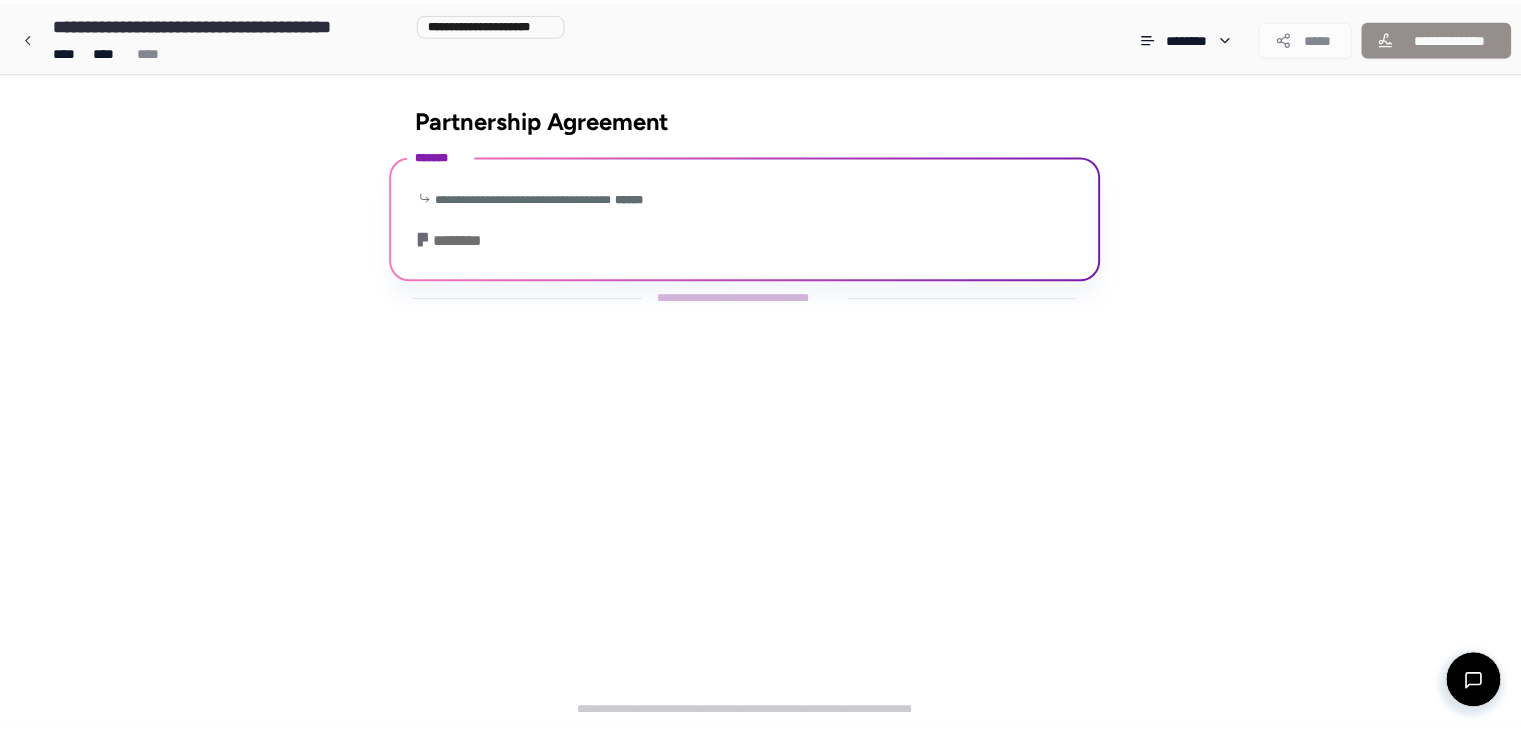 scroll, scrollTop: 13, scrollLeft: 0, axis: vertical 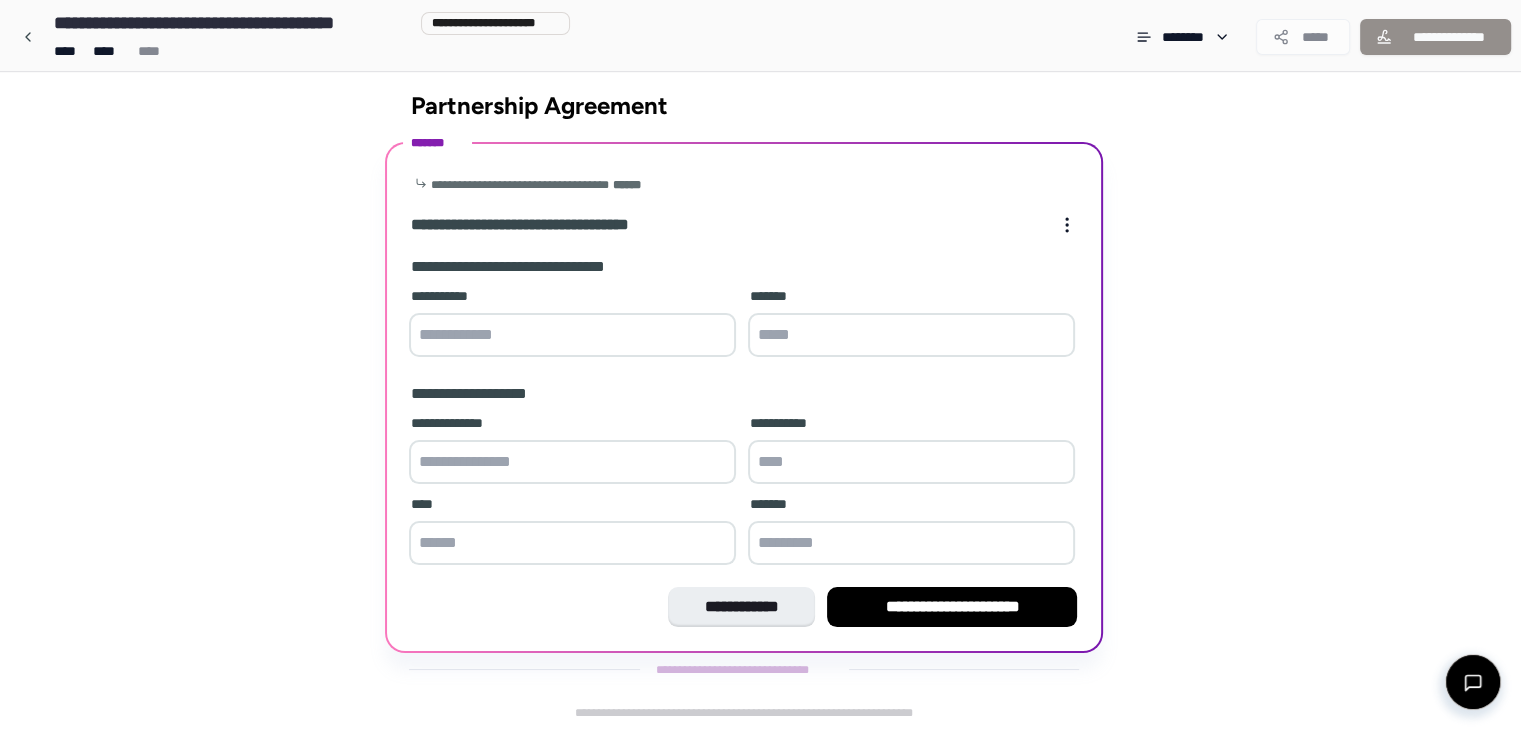 click at bounding box center [572, 335] 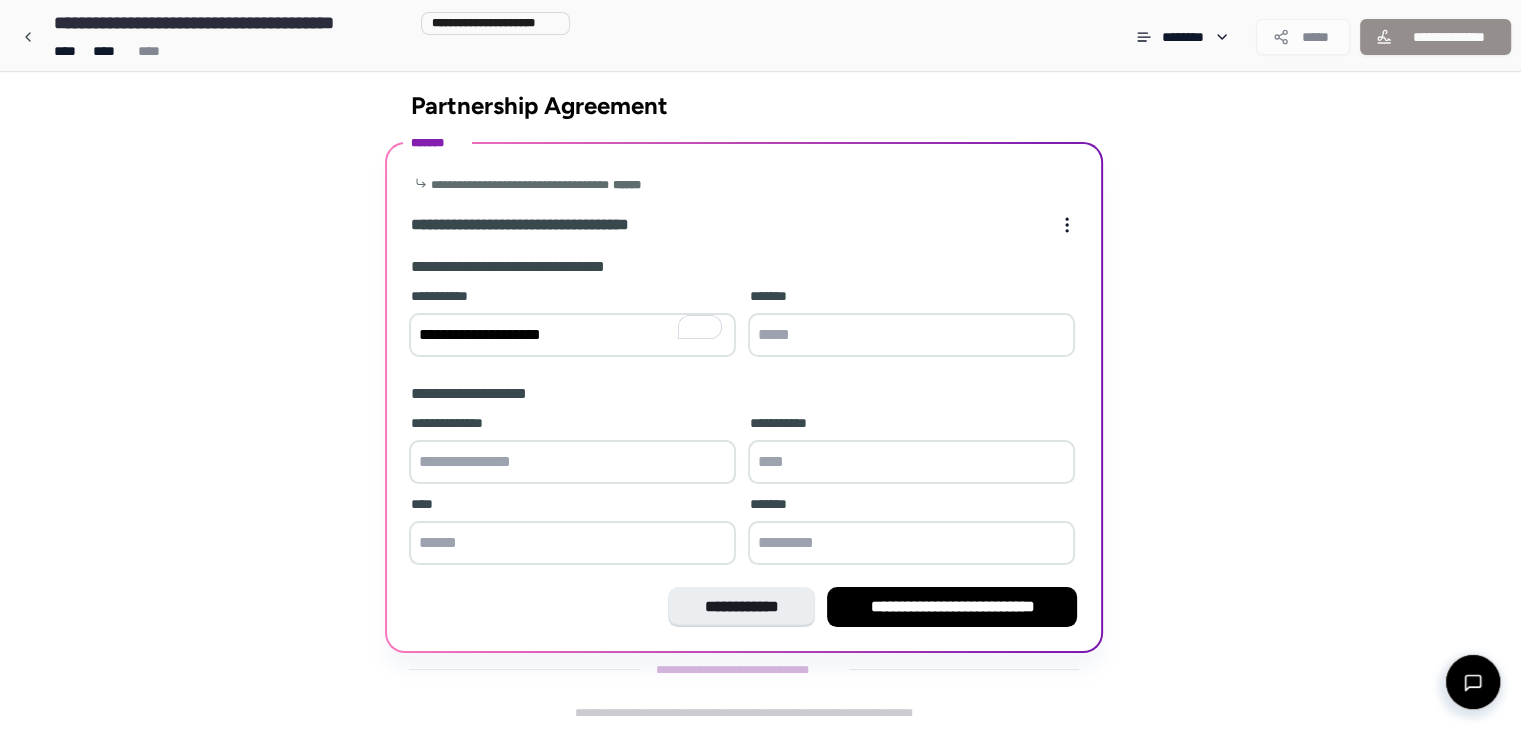 drag, startPoint x: 592, startPoint y: 321, endPoint x: 511, endPoint y: 338, distance: 82.764725 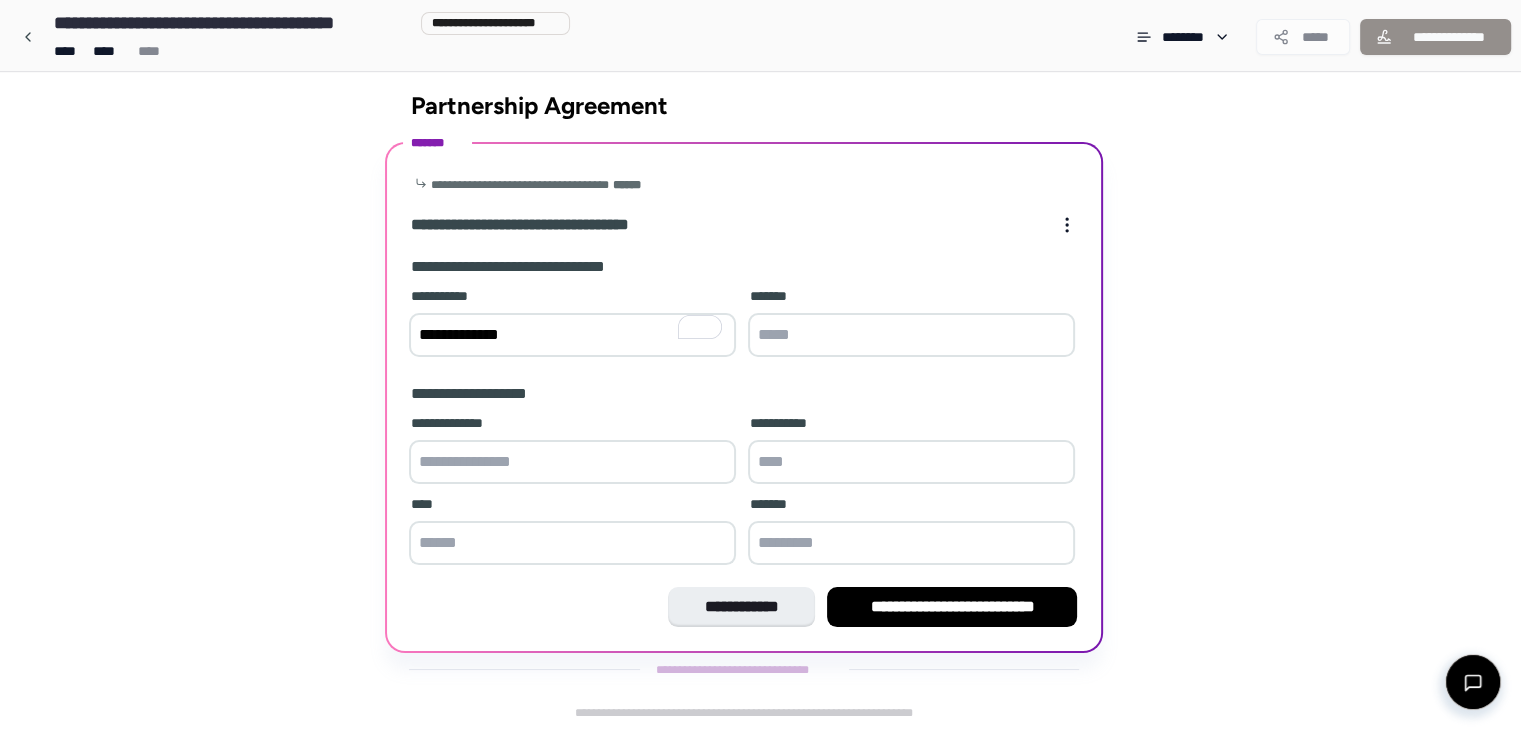 type on "**********" 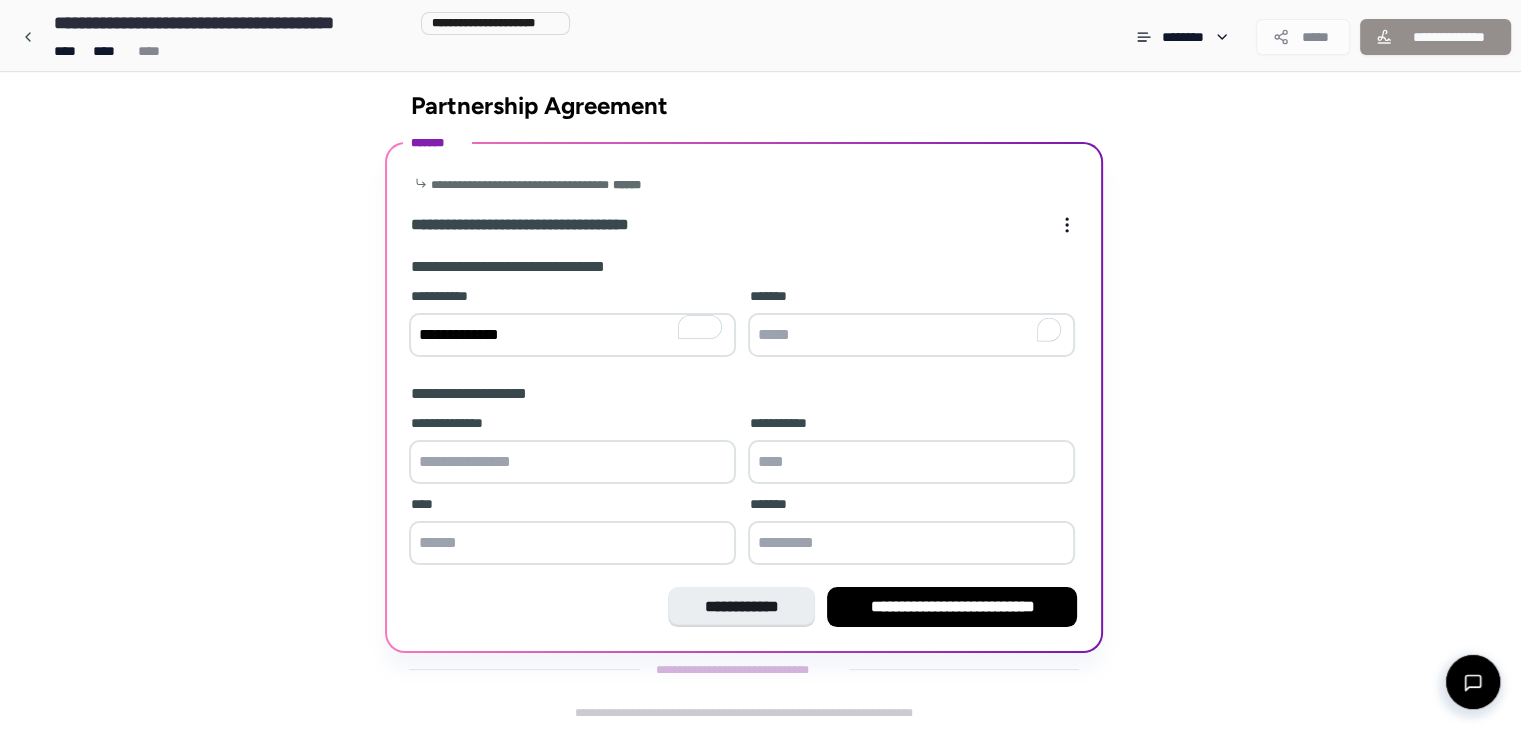 click at bounding box center [911, 335] 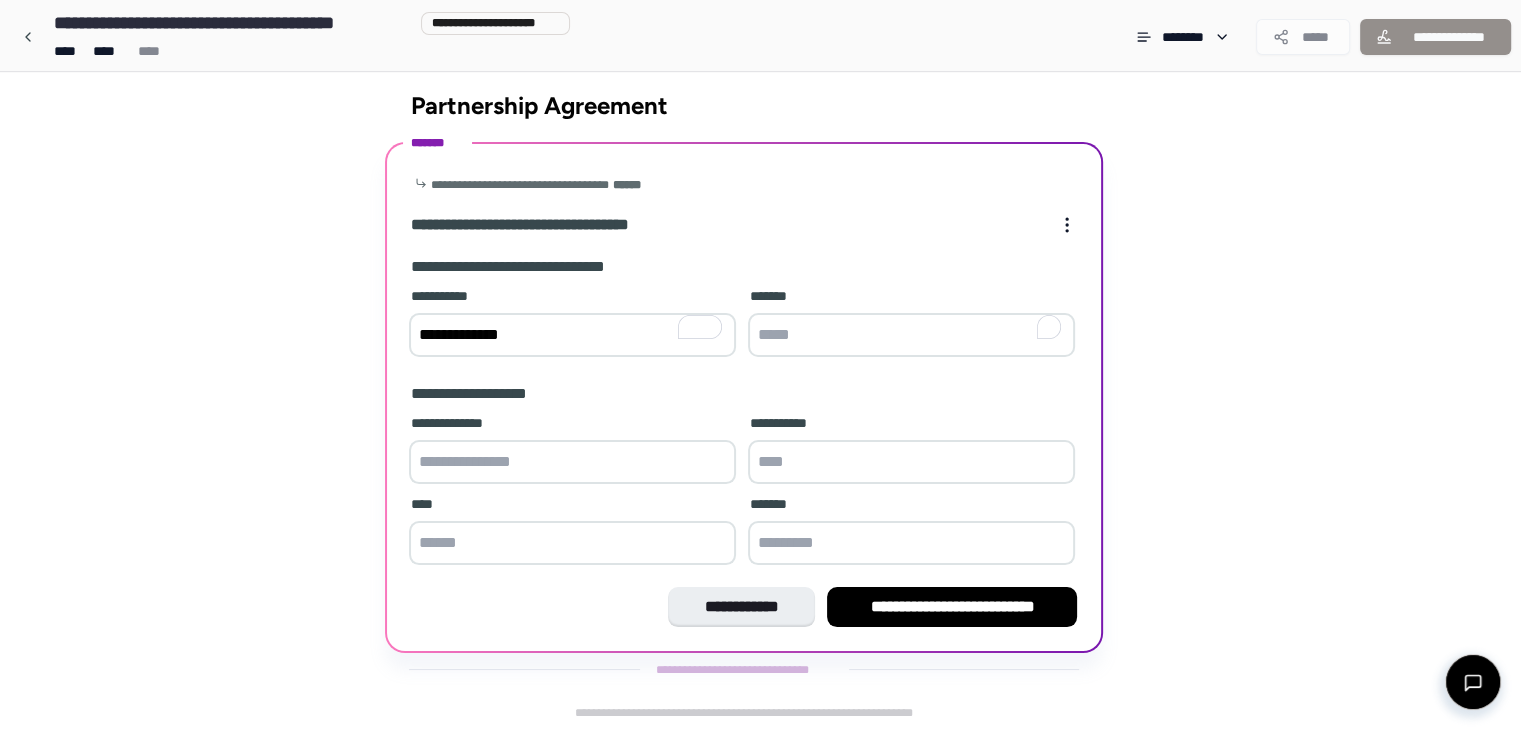 paste on "******" 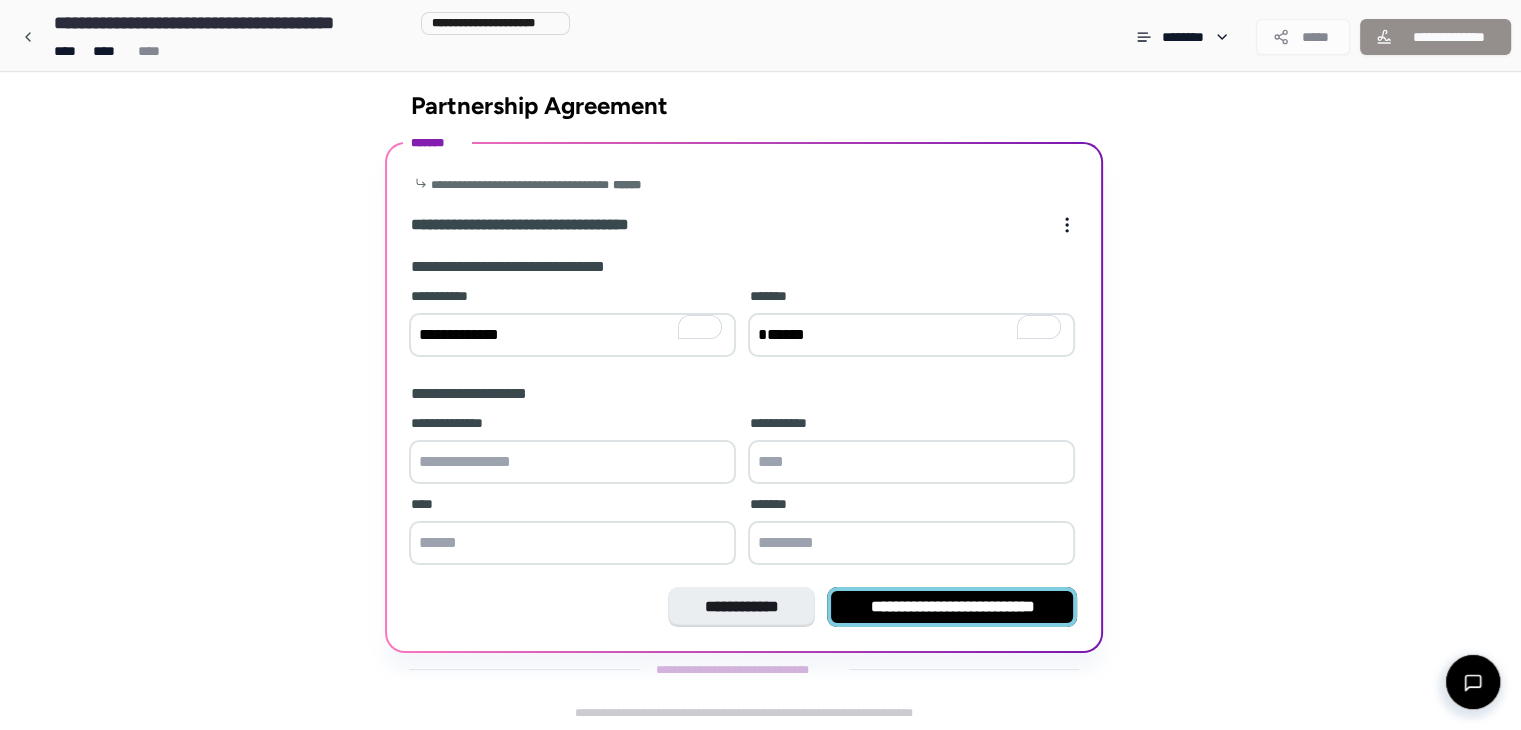 type on "******" 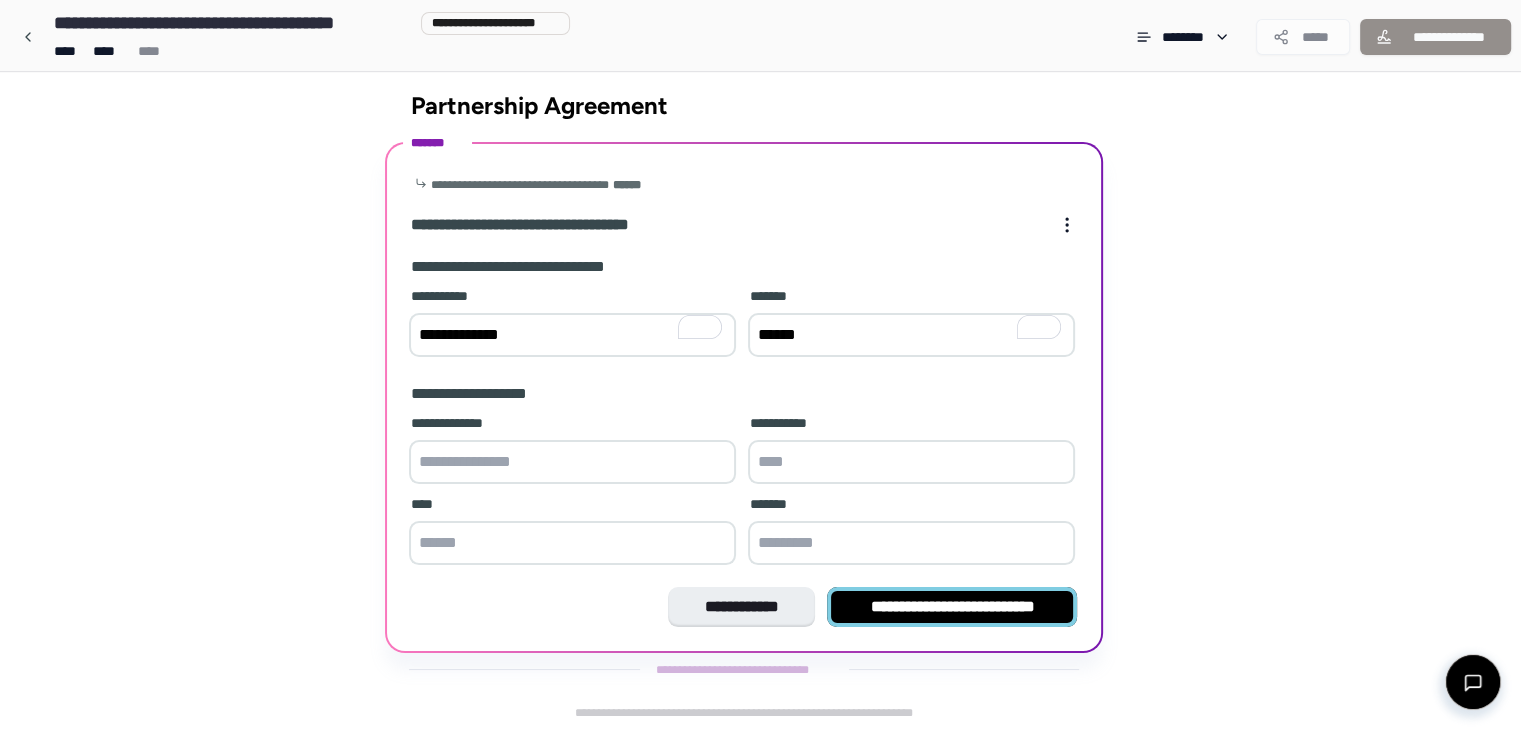 click on "**********" at bounding box center (952, 607) 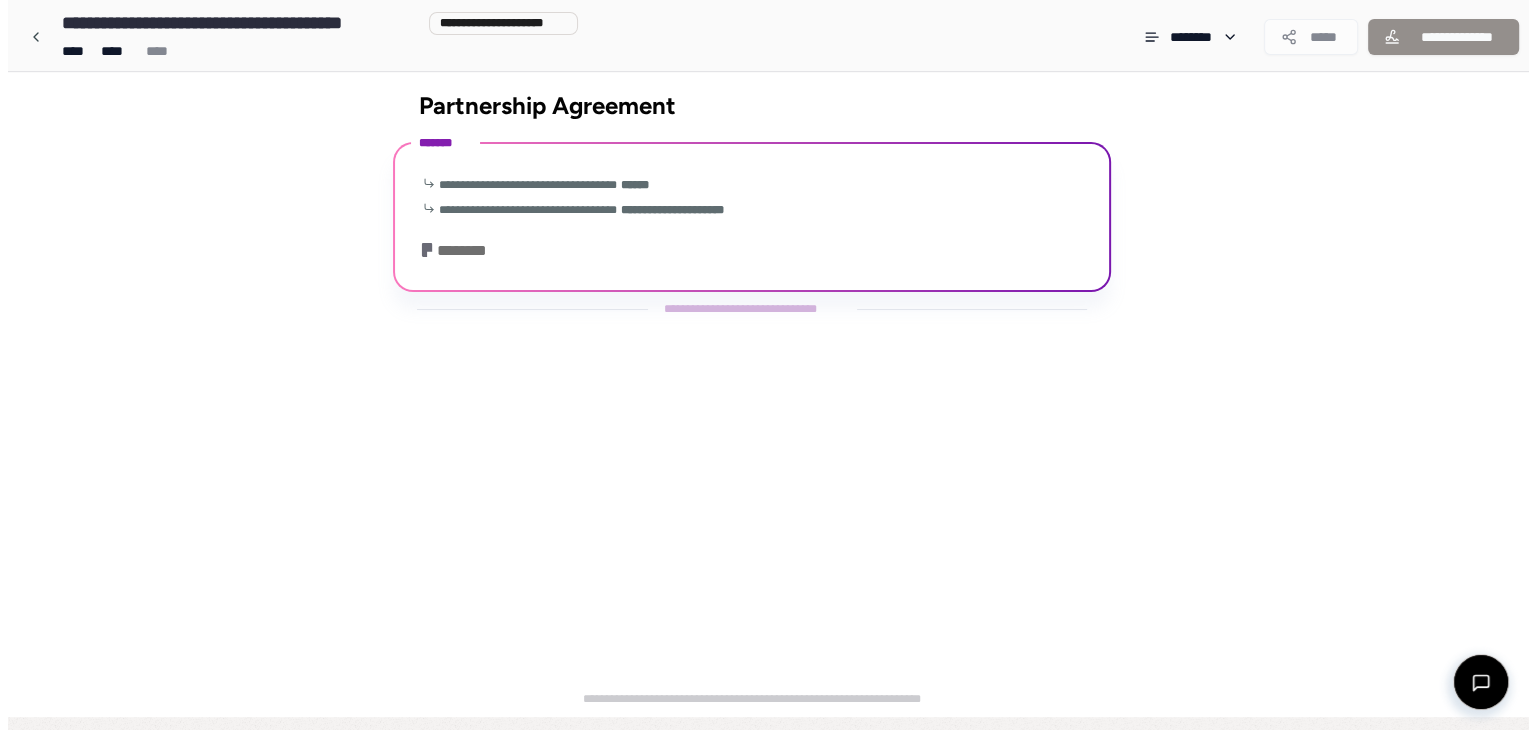 scroll, scrollTop: 0, scrollLeft: 0, axis: both 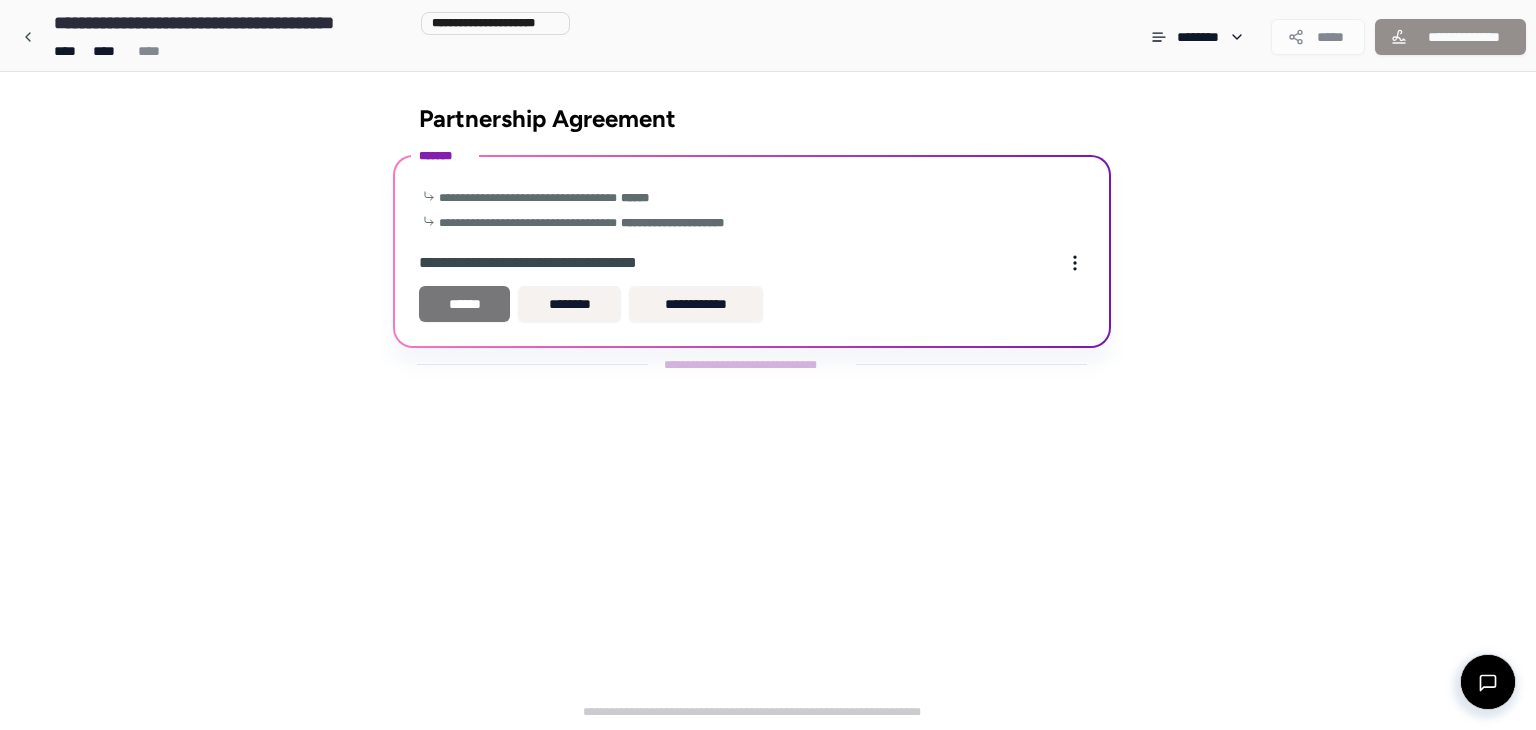 click on "******" at bounding box center [464, 304] 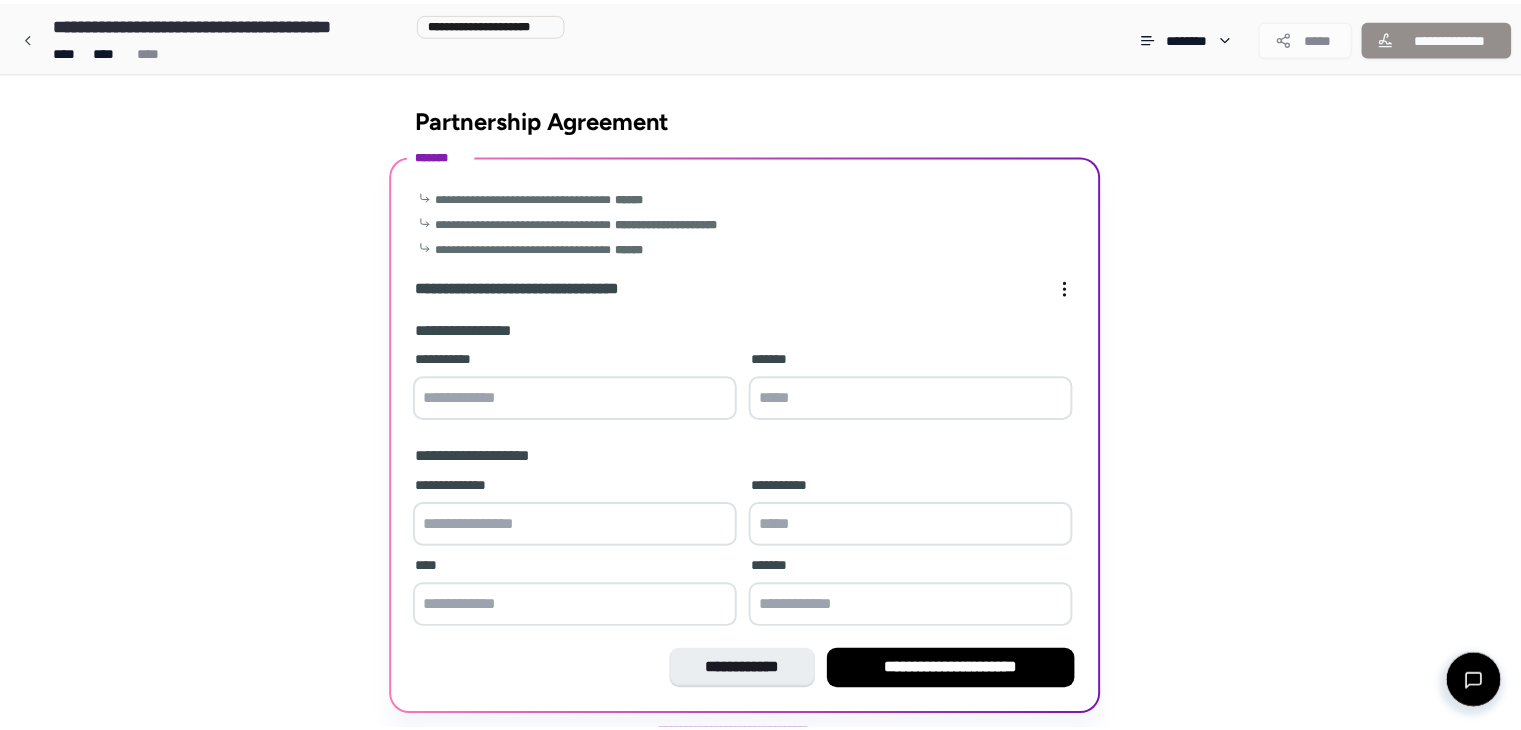 scroll, scrollTop: 64, scrollLeft: 0, axis: vertical 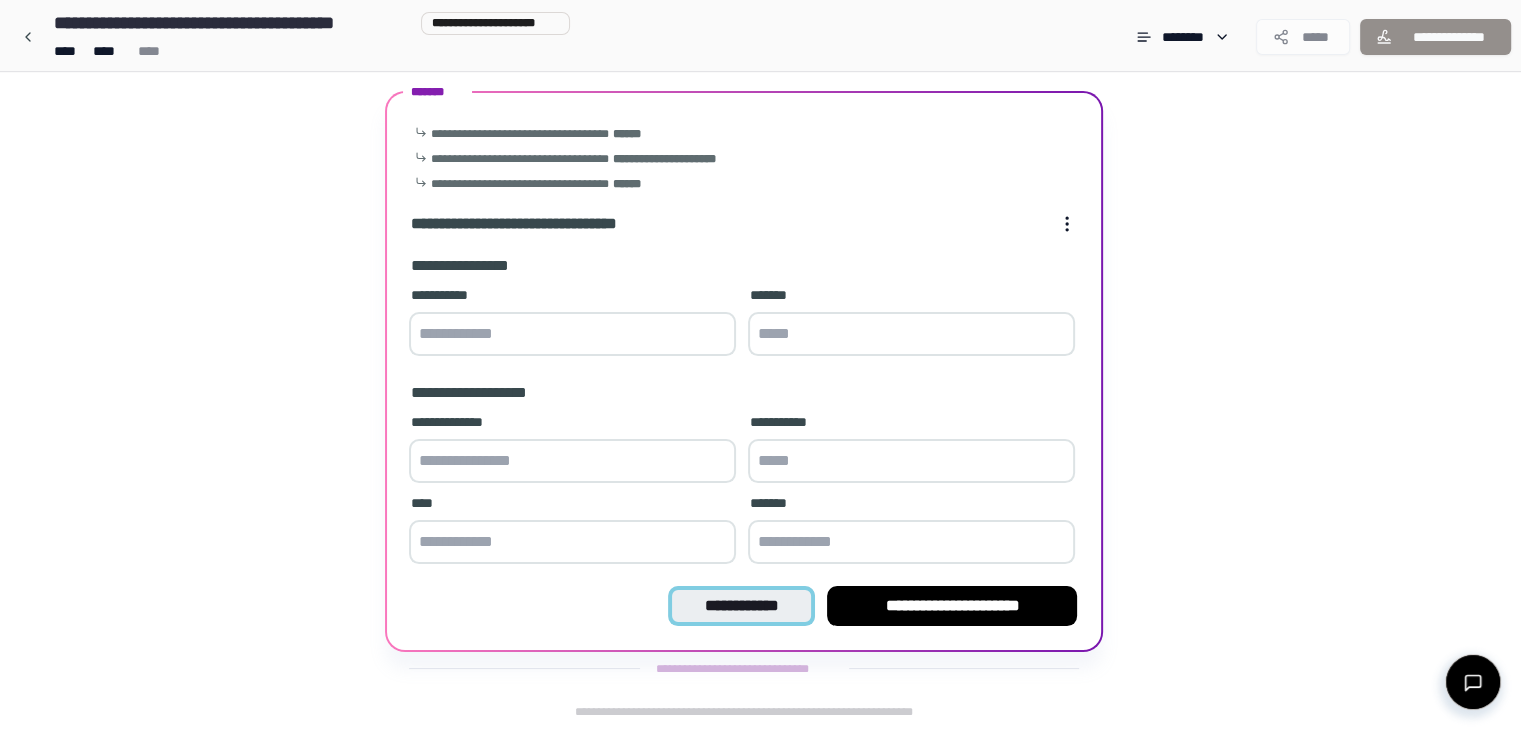 click on "**********" at bounding box center [741, 606] 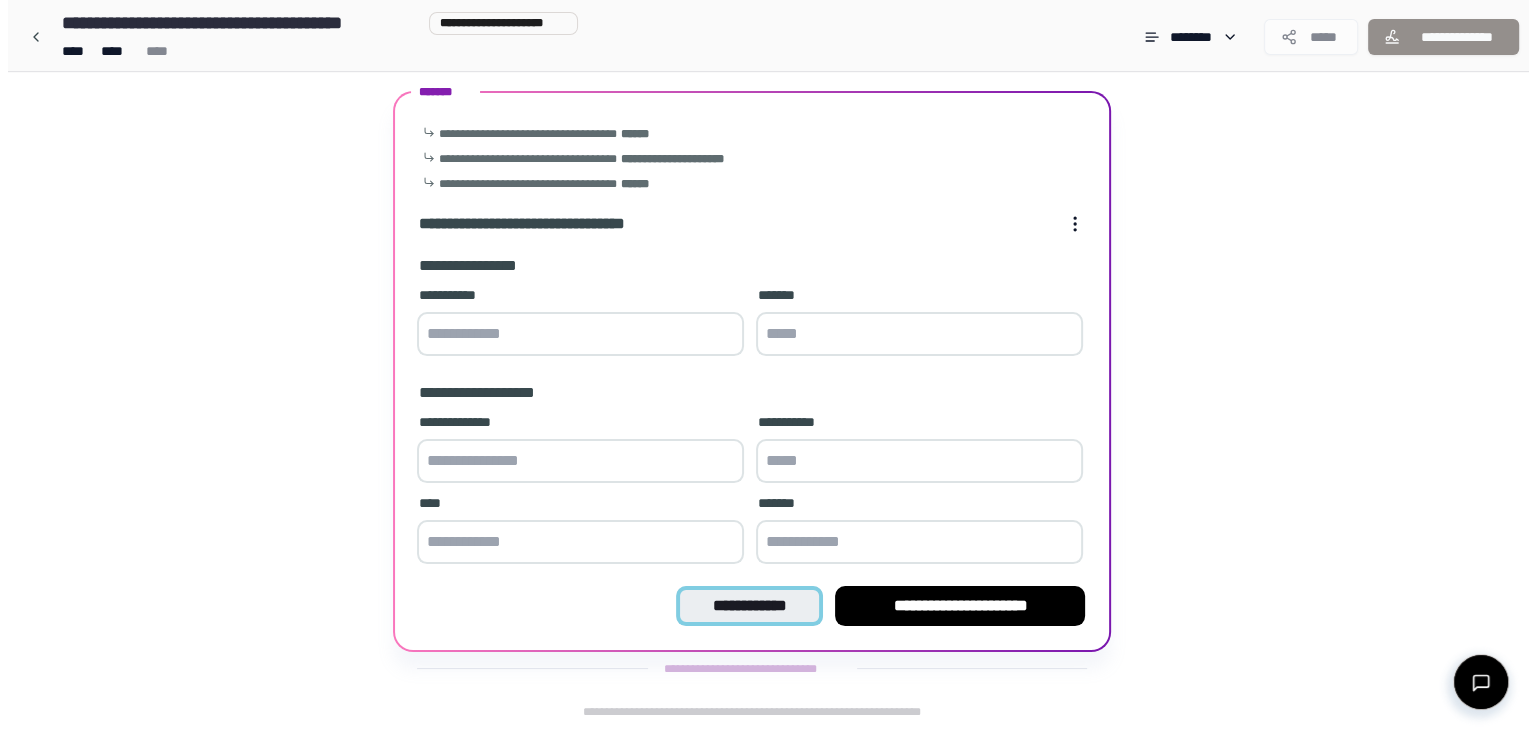 scroll, scrollTop: 0, scrollLeft: 0, axis: both 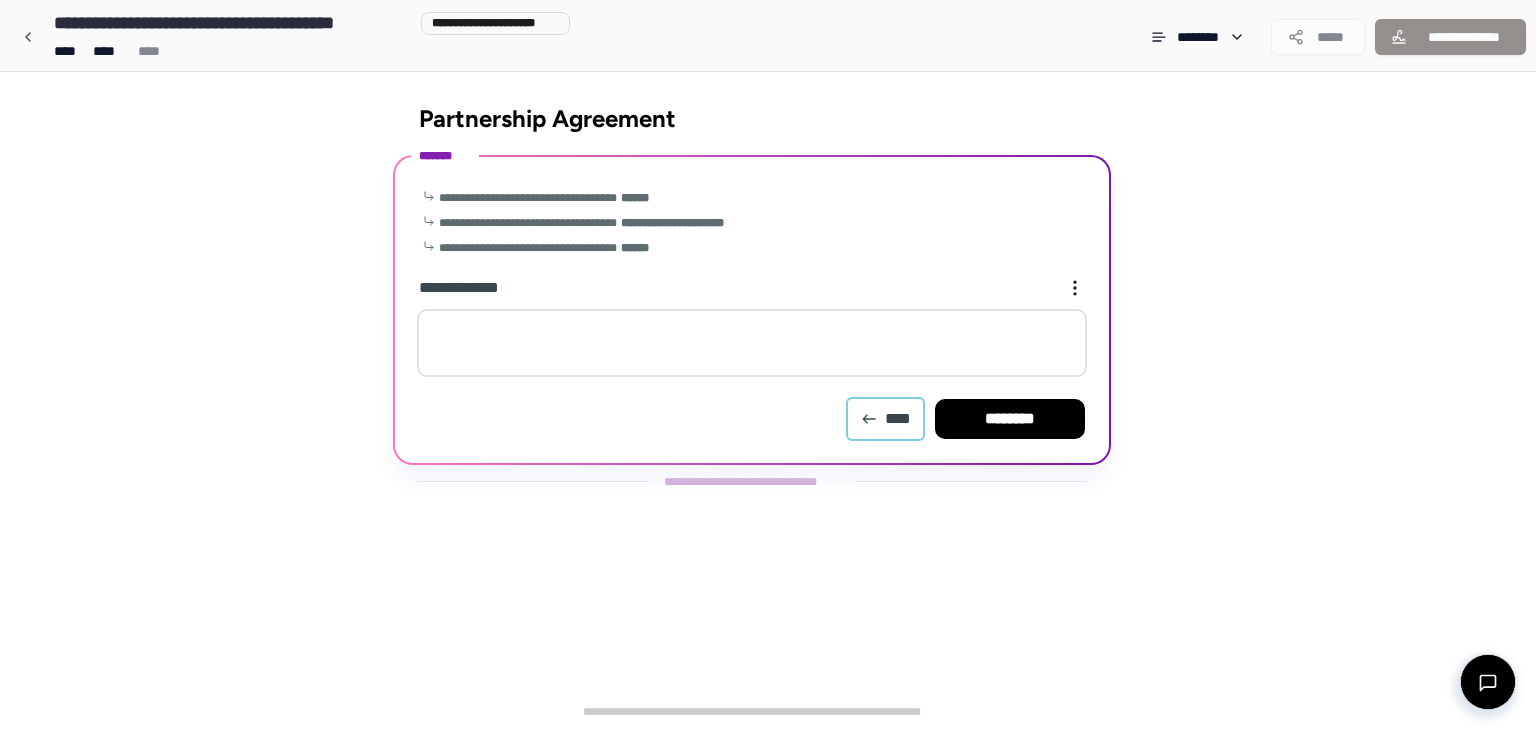 click 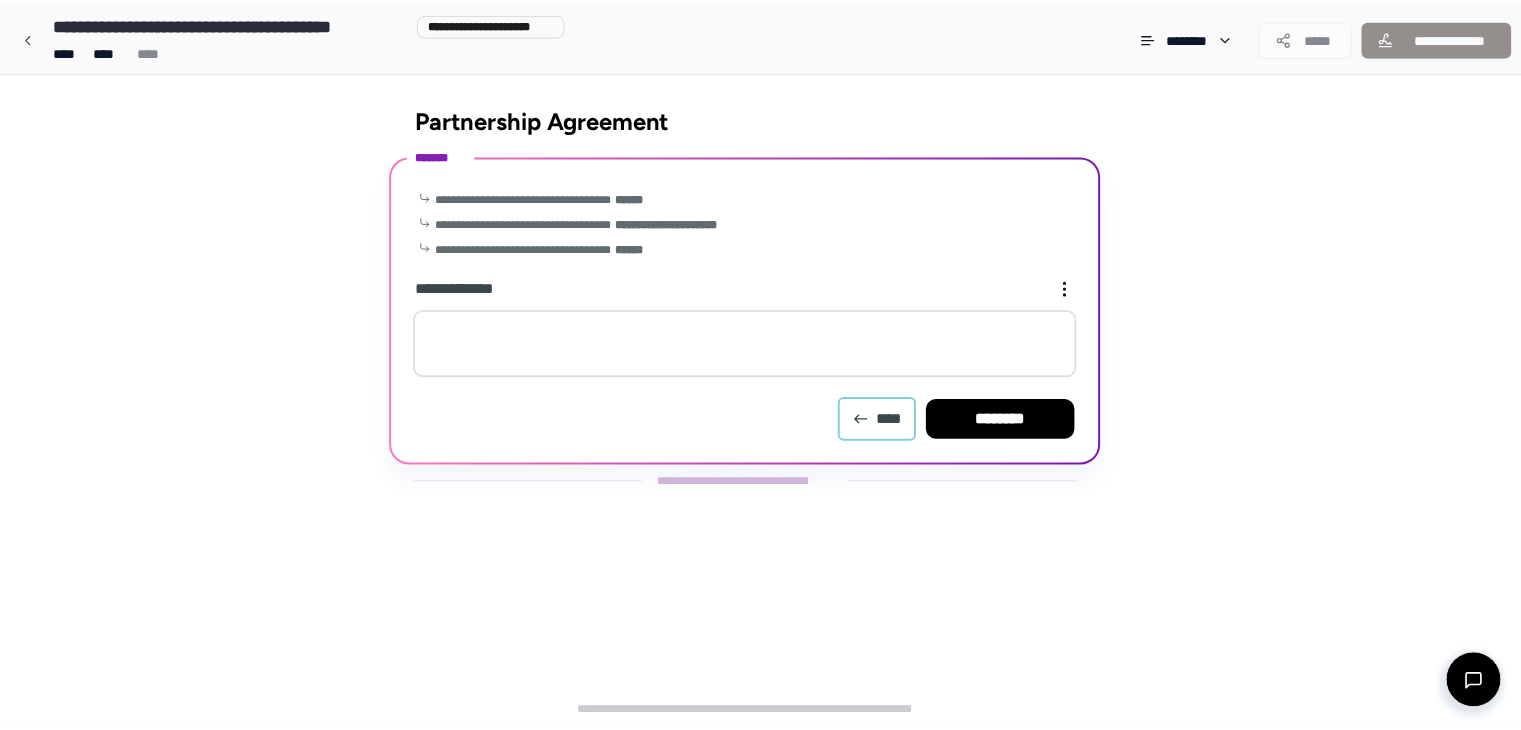 scroll, scrollTop: 64, scrollLeft: 0, axis: vertical 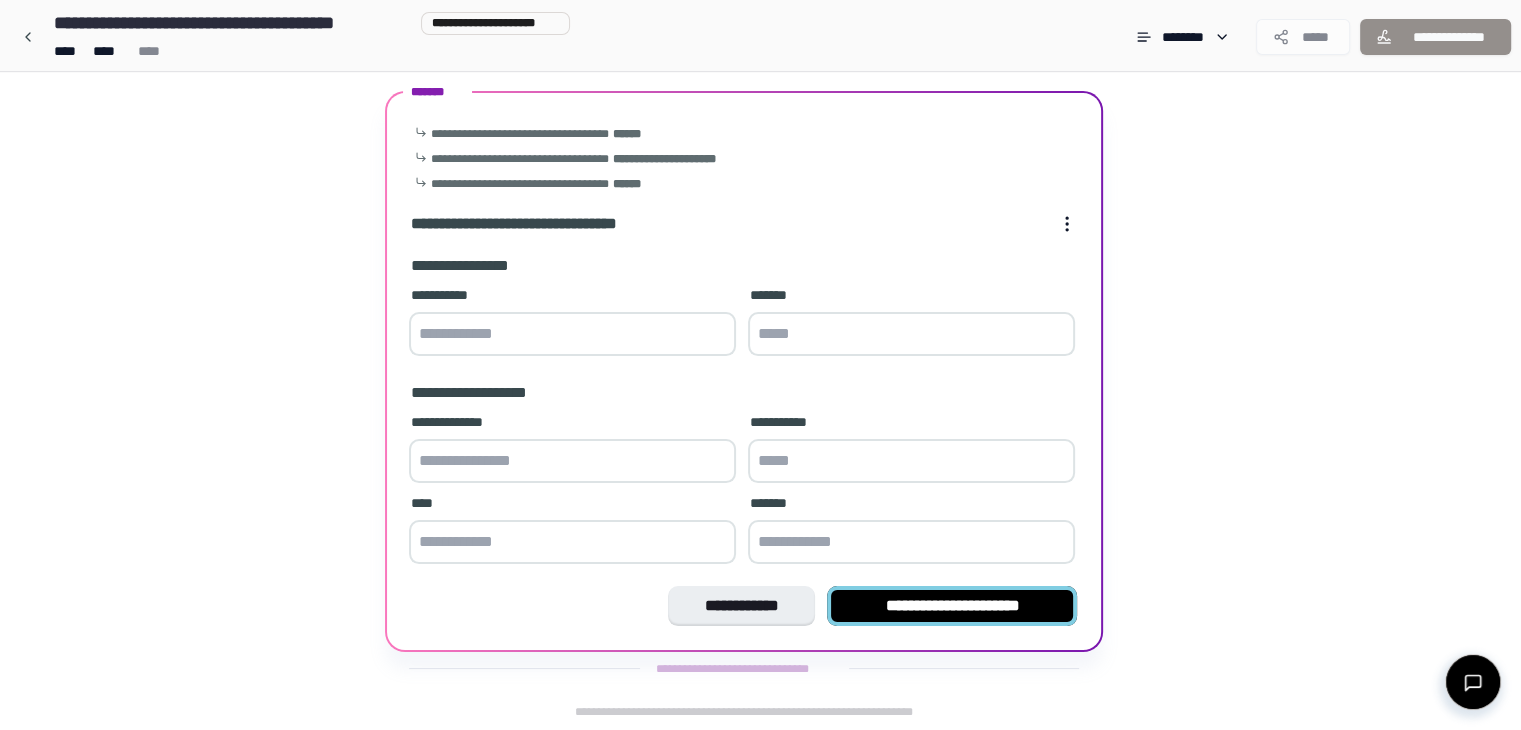 click on "**********" at bounding box center [952, 606] 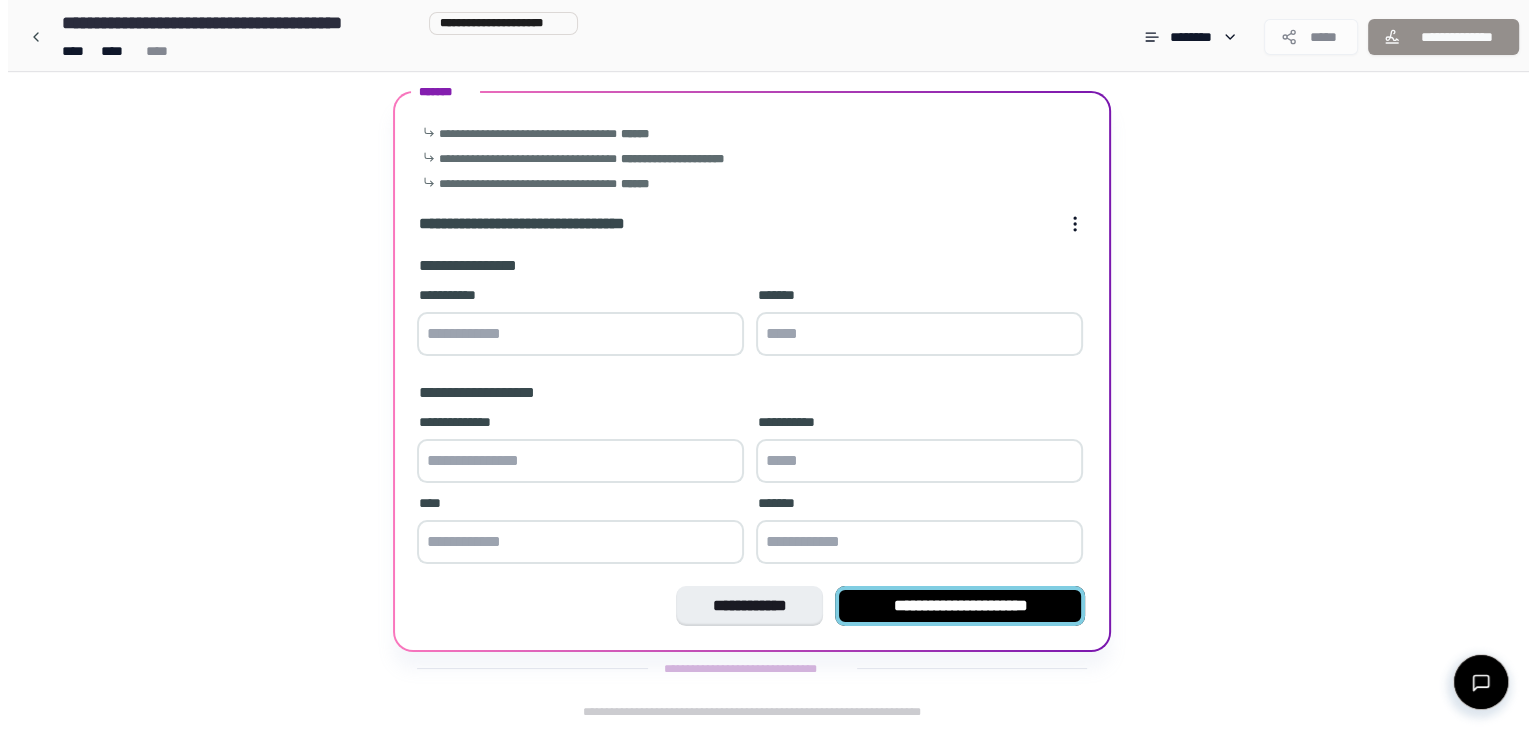 scroll, scrollTop: 0, scrollLeft: 0, axis: both 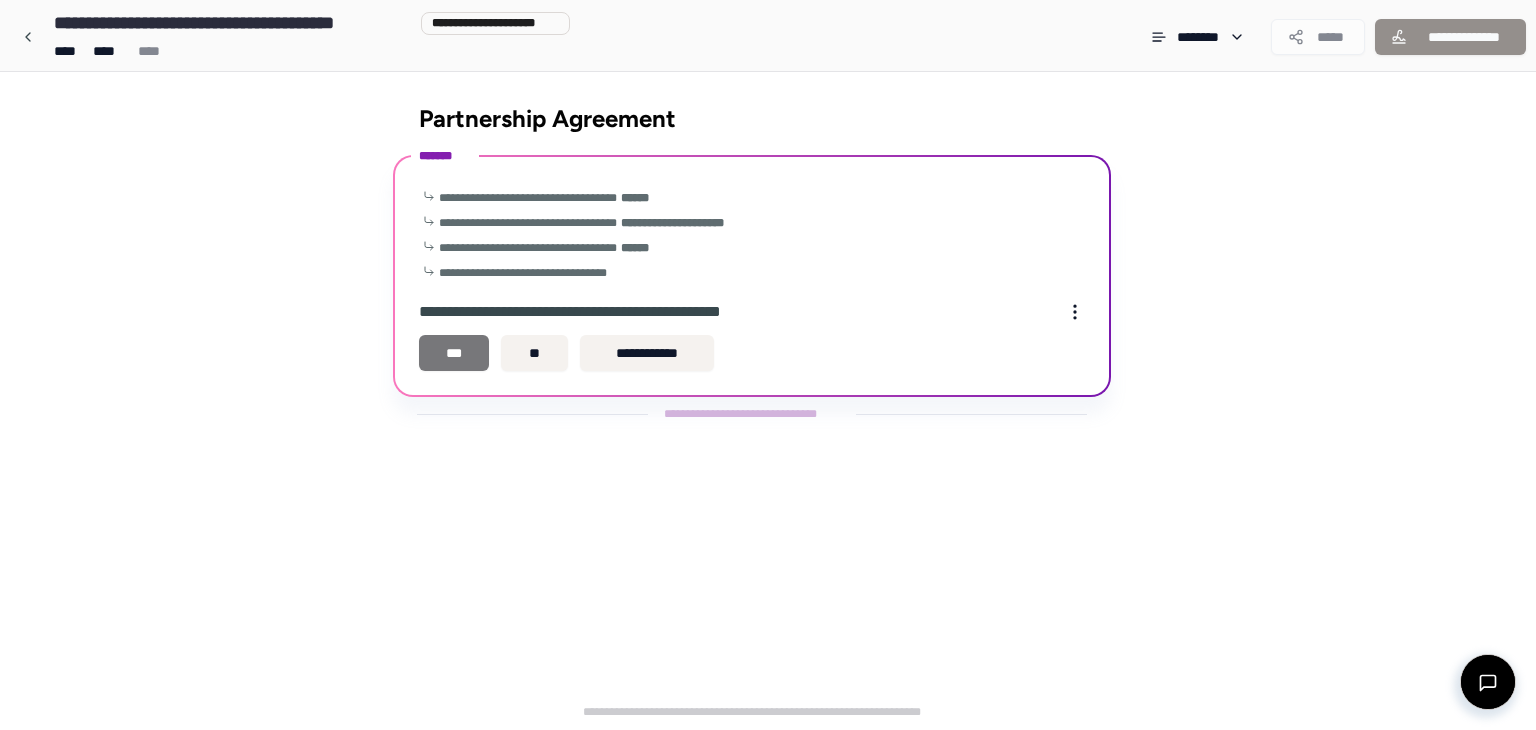 click on "***" at bounding box center (454, 353) 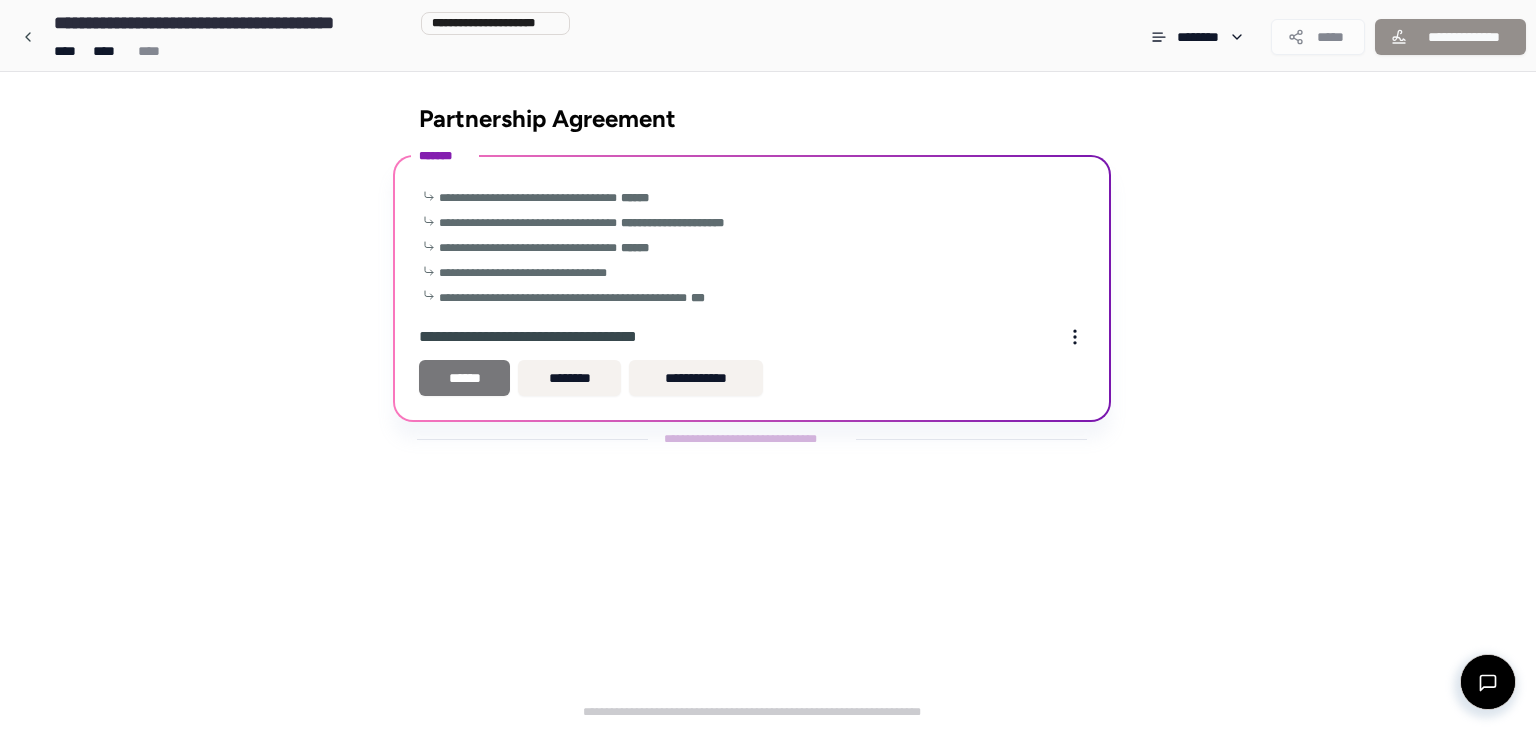 click on "******" at bounding box center [464, 378] 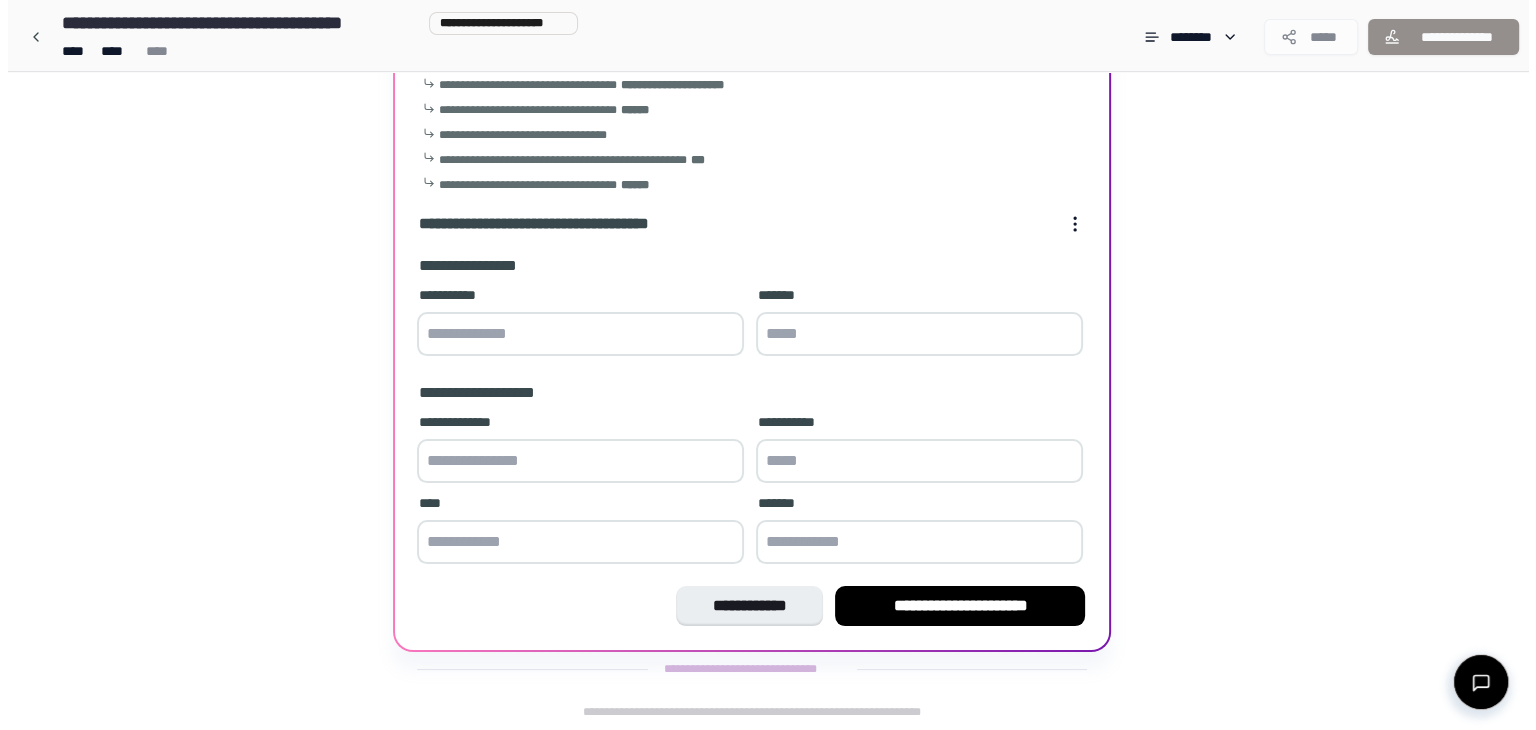 scroll, scrollTop: 0, scrollLeft: 0, axis: both 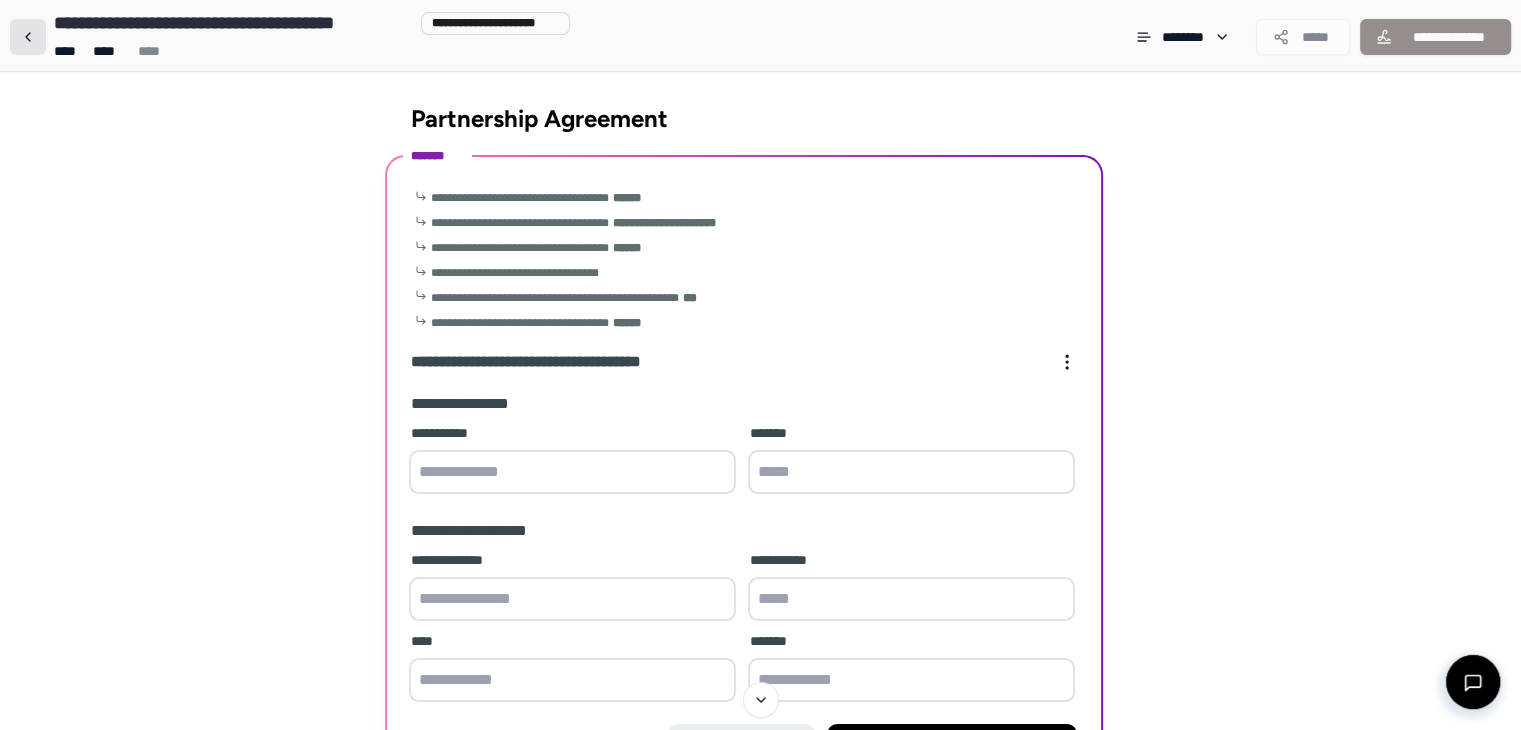click at bounding box center (28, 37) 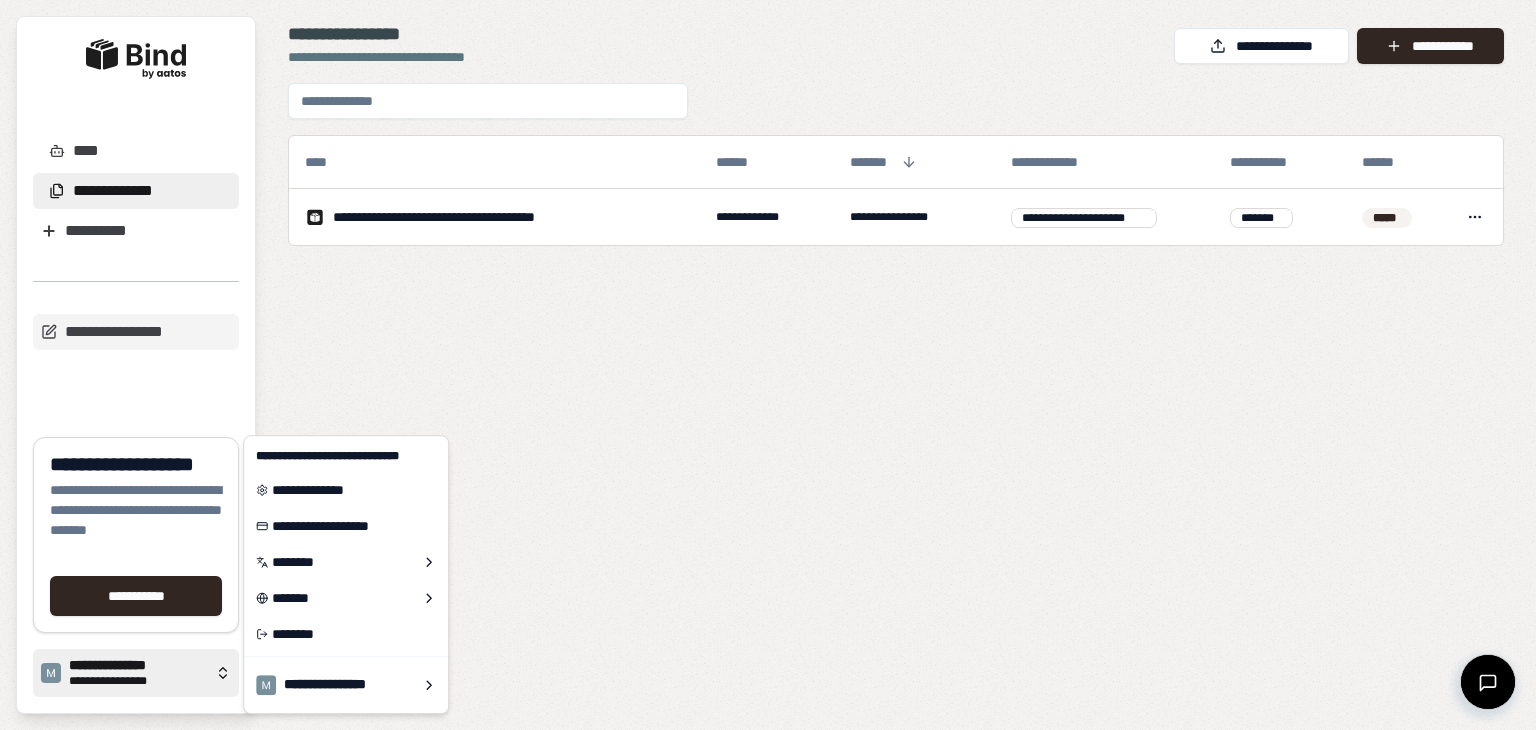 click on "**********" at bounding box center (136, 673) 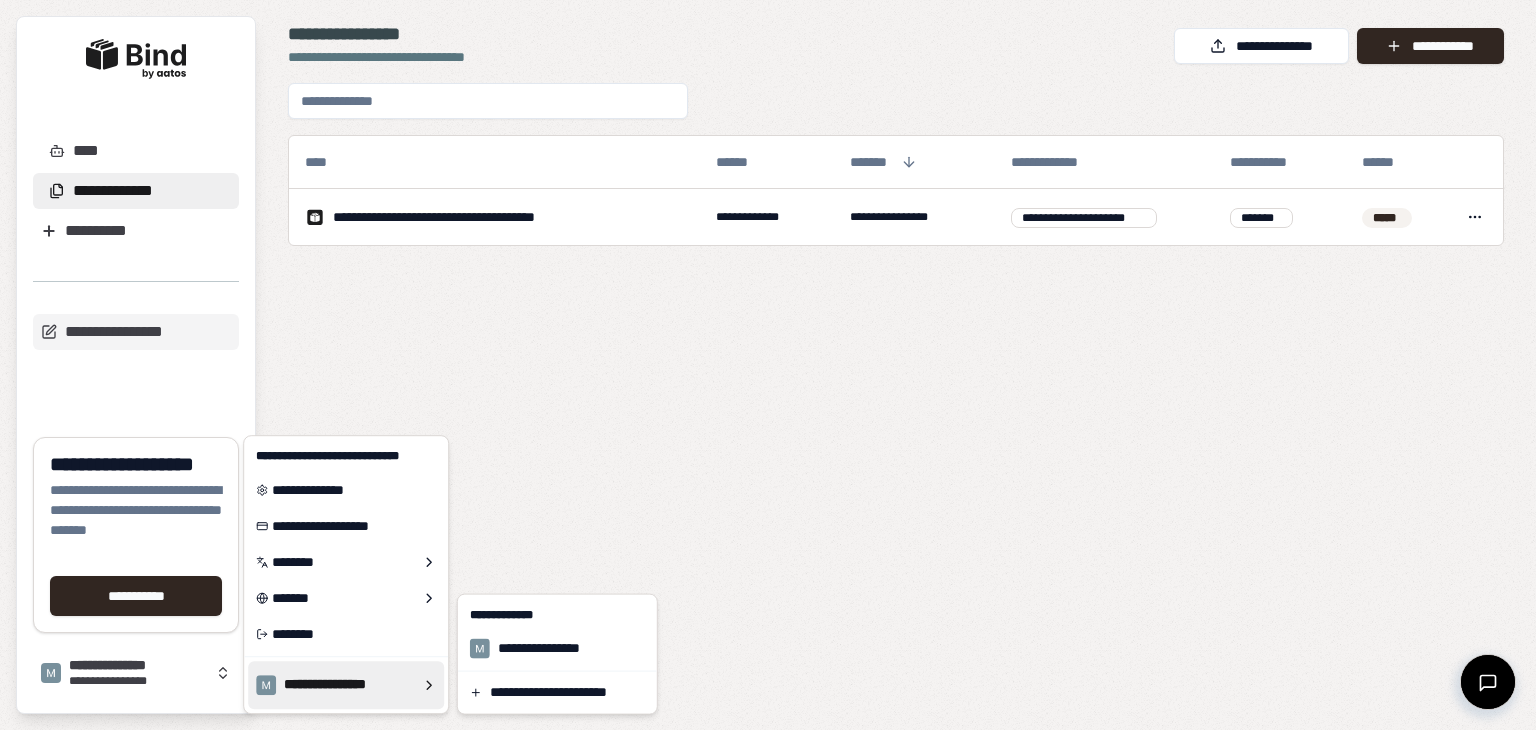 click on "**********" at bounding box center [768, 365] 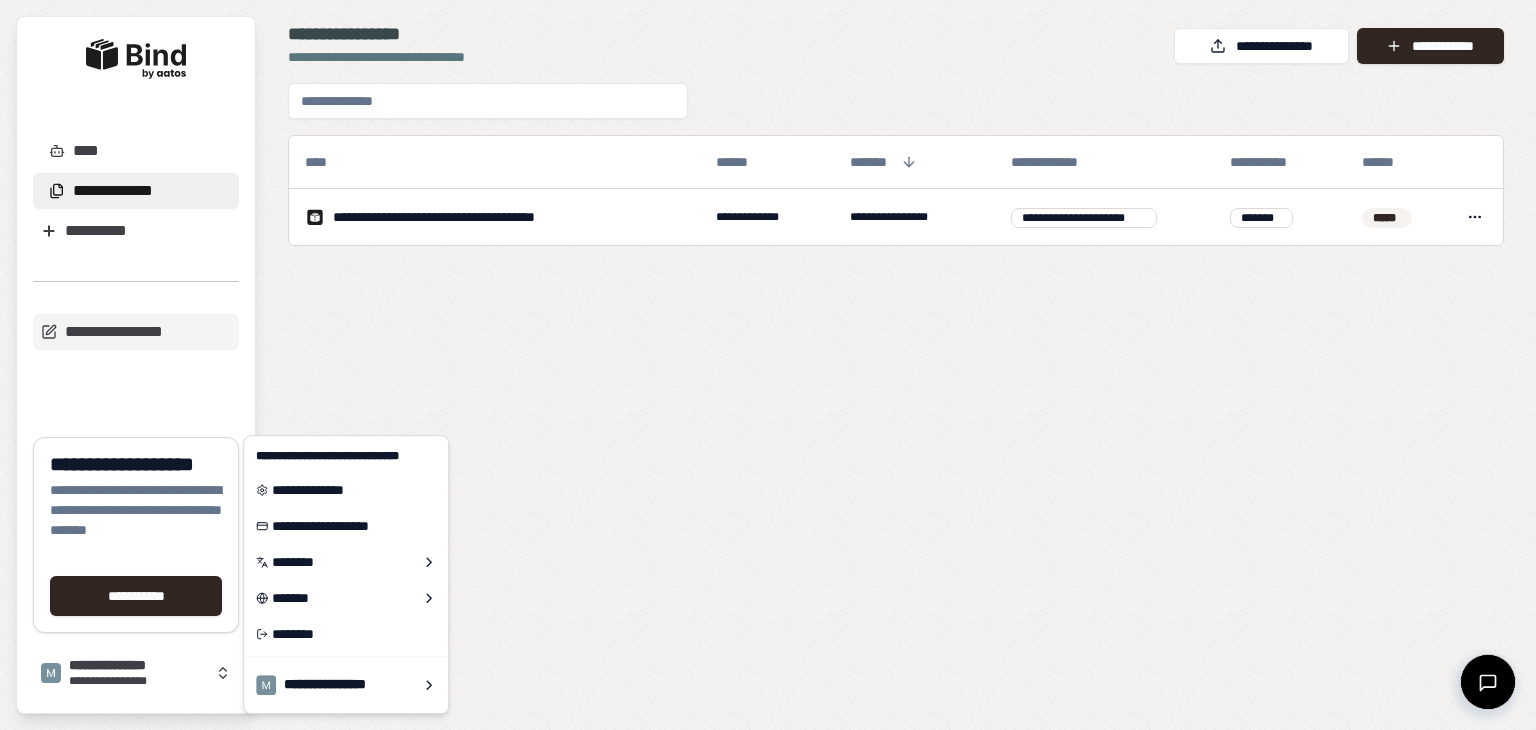 click on "**********" at bounding box center [768, 365] 